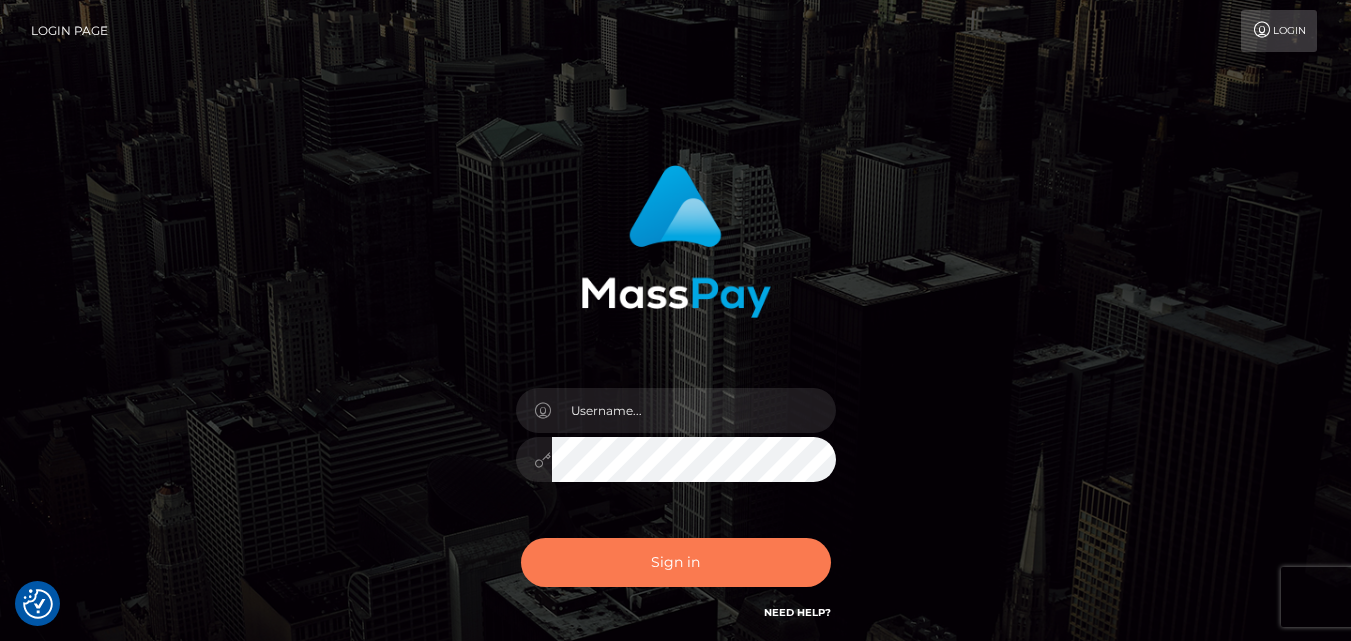 scroll, scrollTop: 0, scrollLeft: 0, axis: both 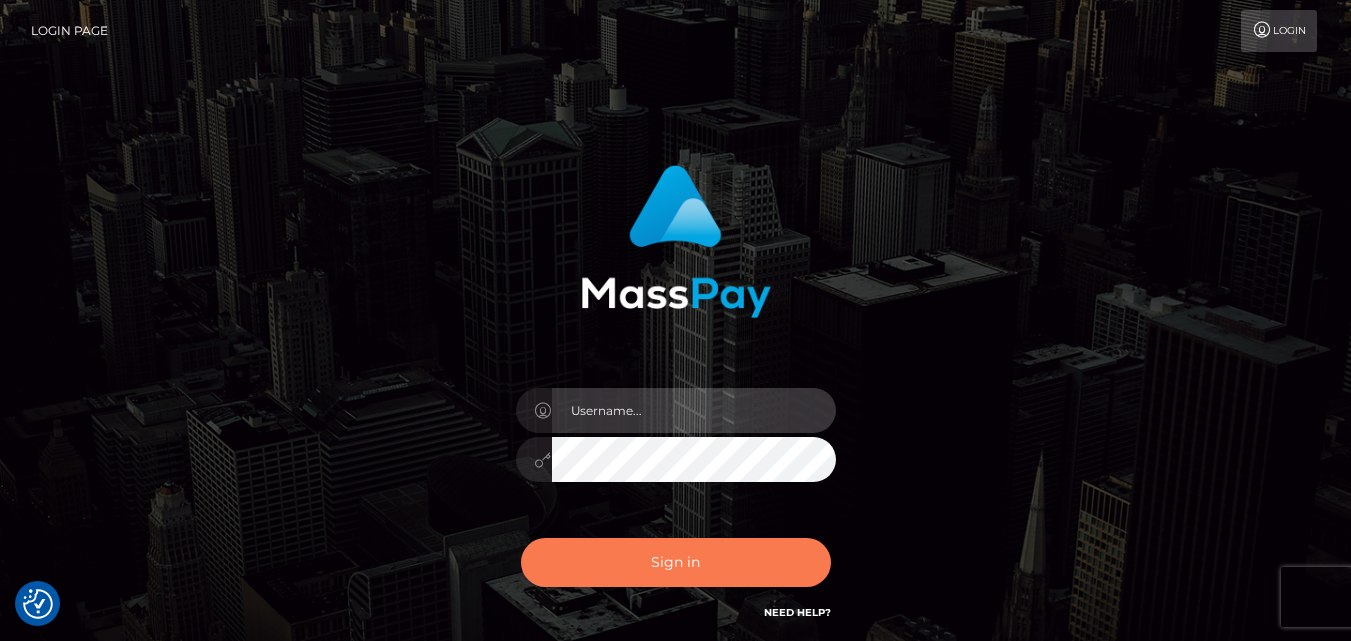 type on "[DOMAIN_NAME]" 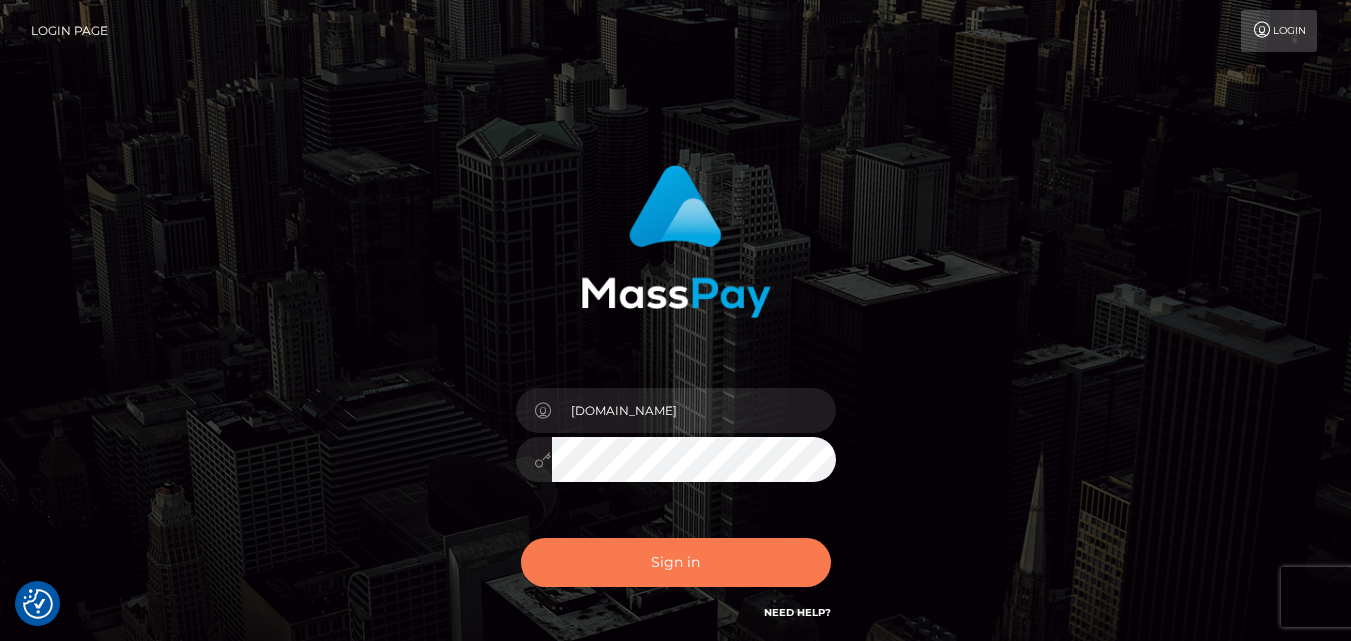 click on "Sign in" at bounding box center (676, 562) 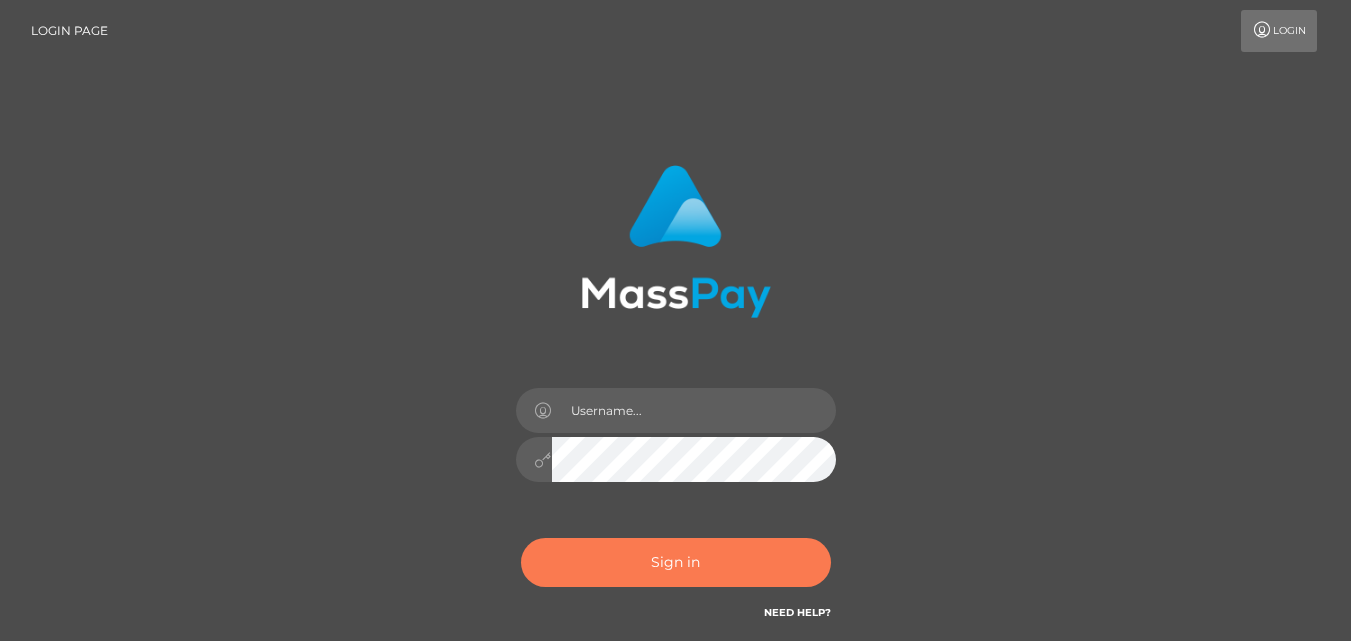 scroll, scrollTop: 0, scrollLeft: 0, axis: both 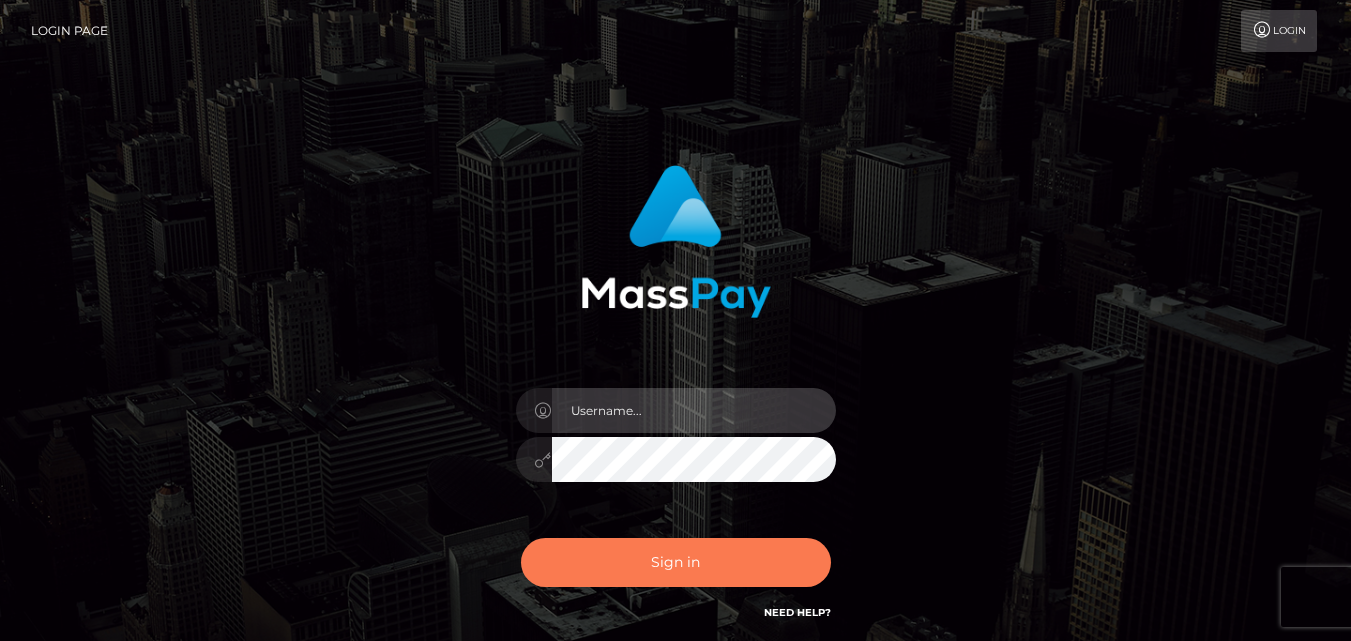 type on "[DOMAIN_NAME]" 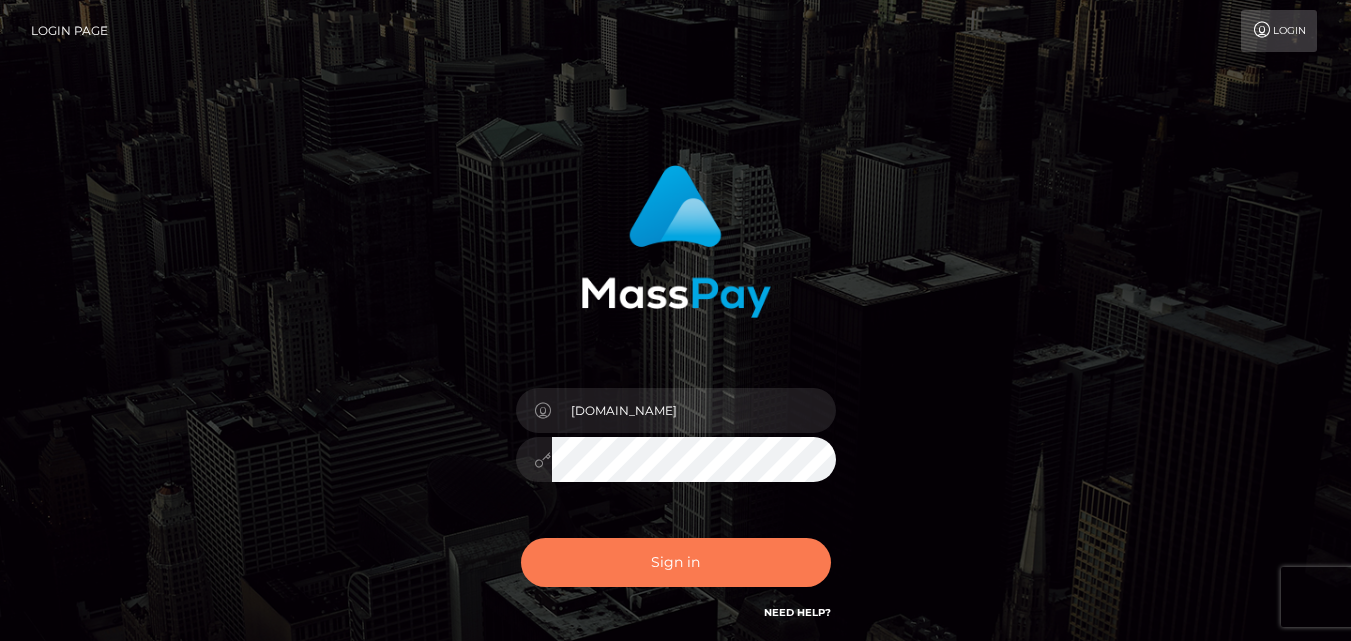 click on "Sign in" at bounding box center (676, 562) 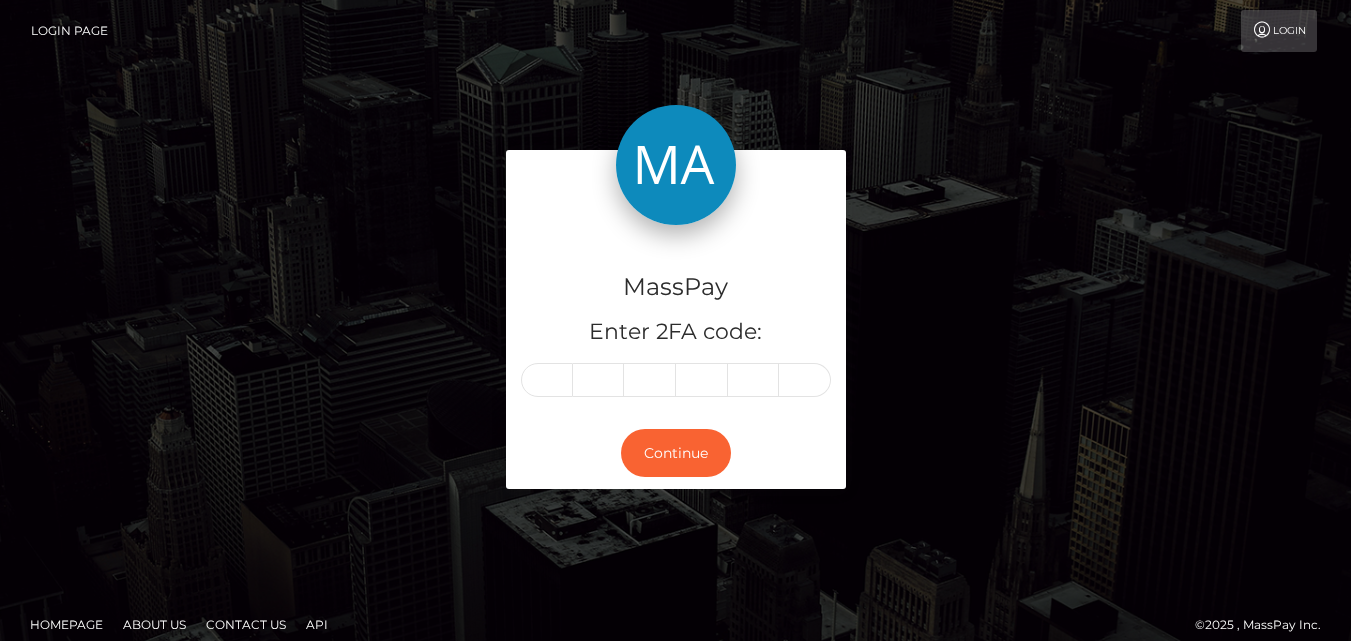 scroll, scrollTop: 0, scrollLeft: 0, axis: both 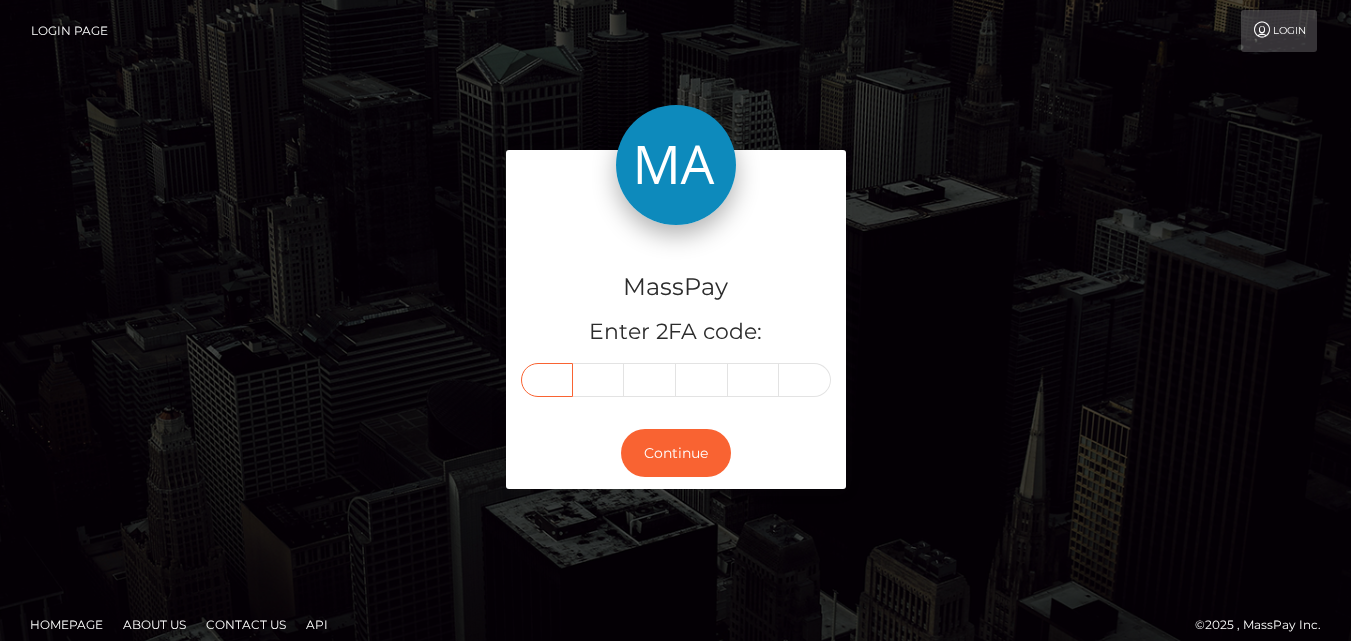 click at bounding box center [547, 380] 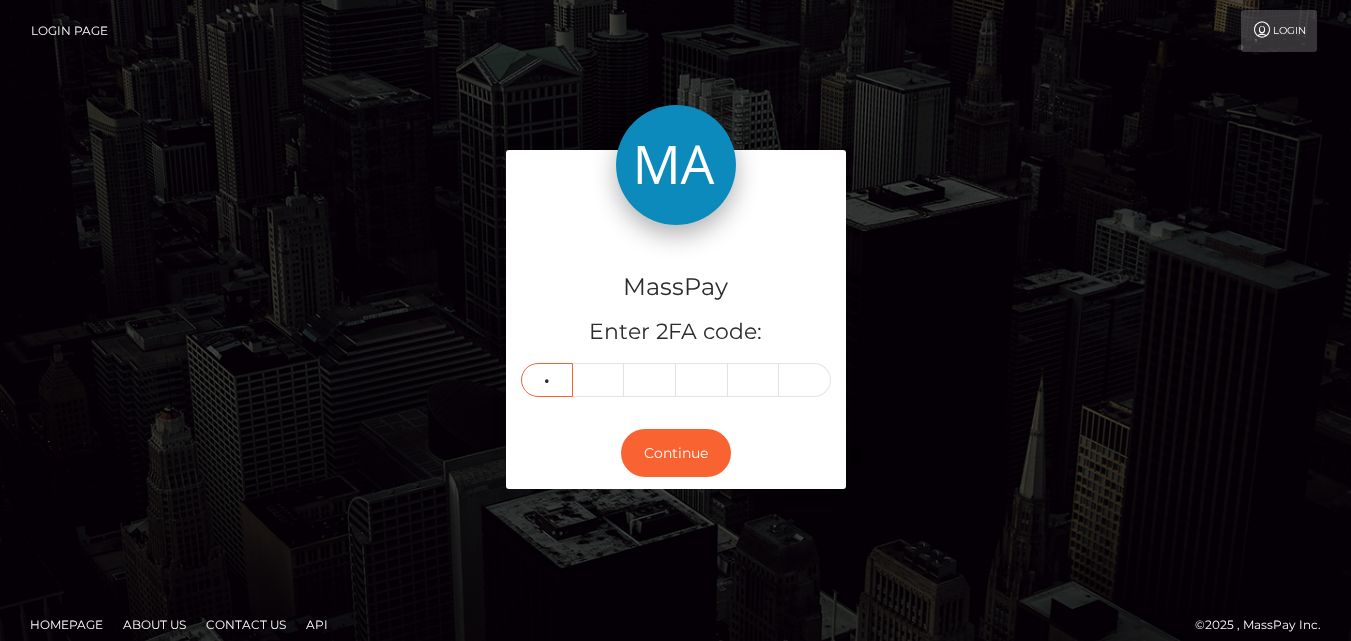 type on "3" 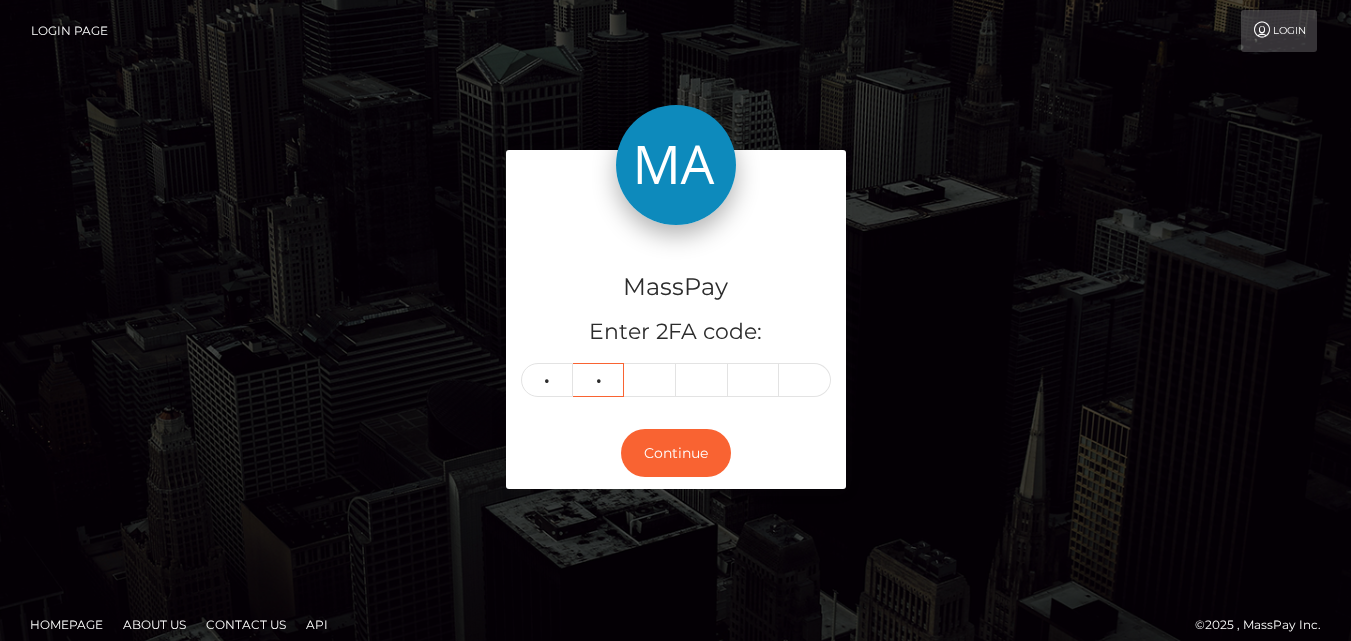 type on "7" 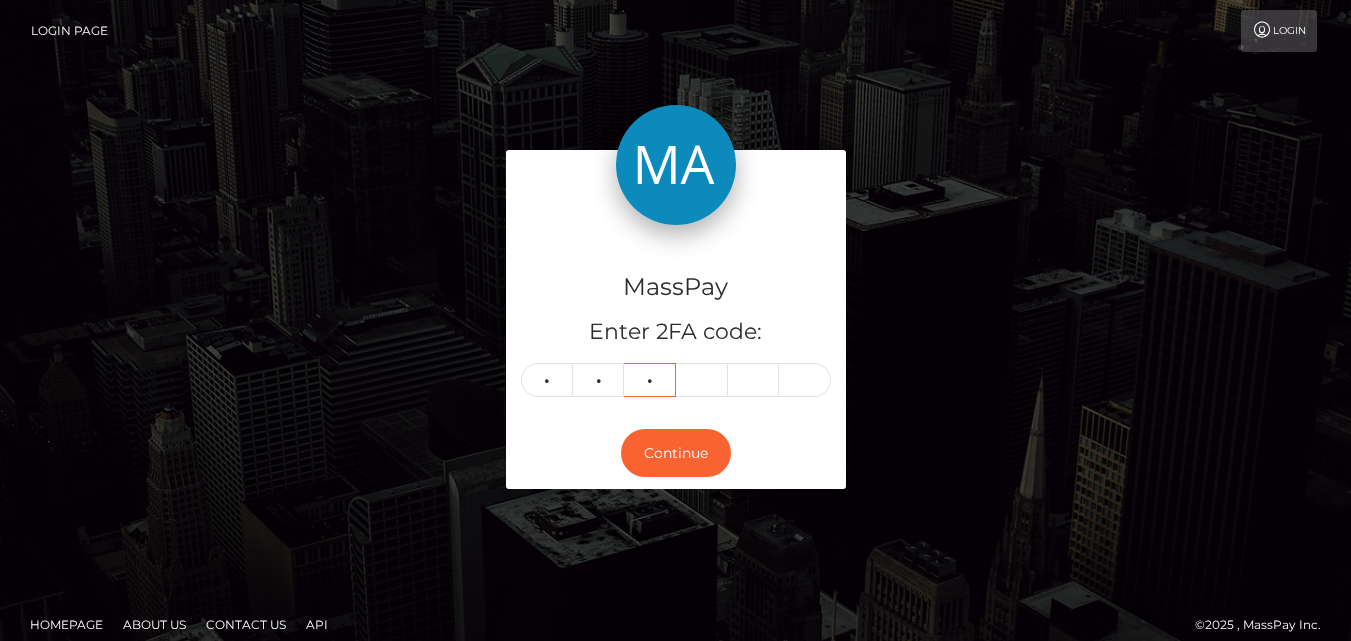 type on "7" 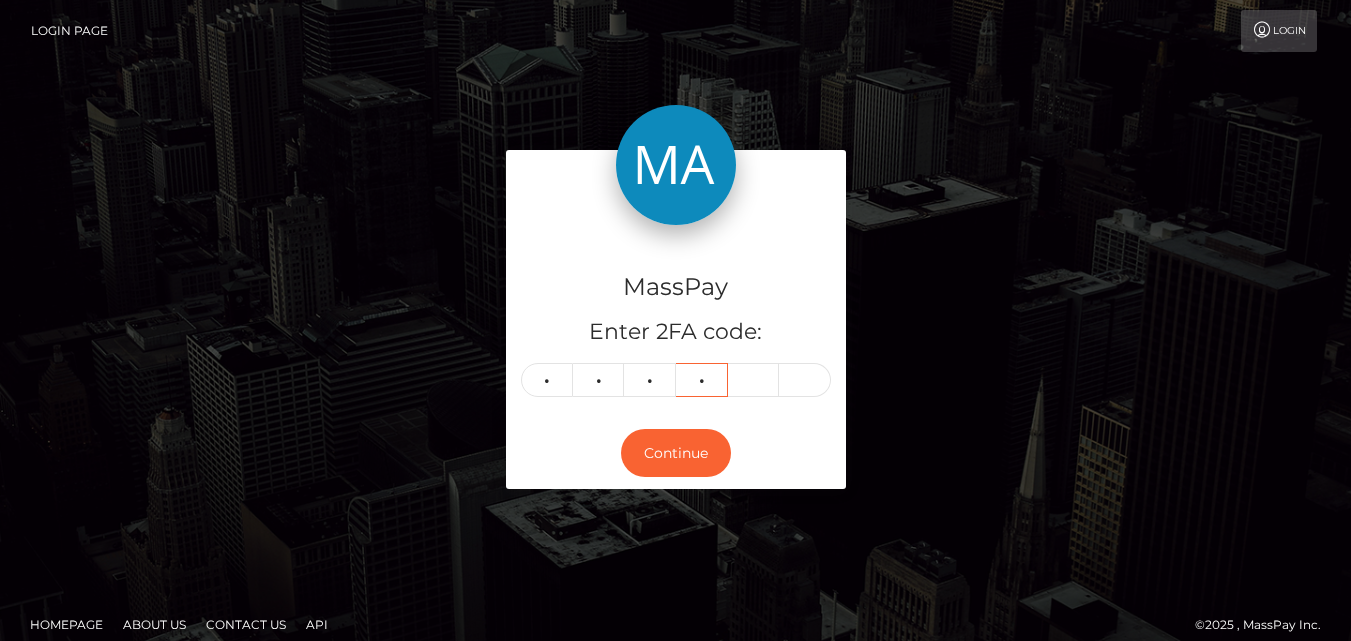 type on "7" 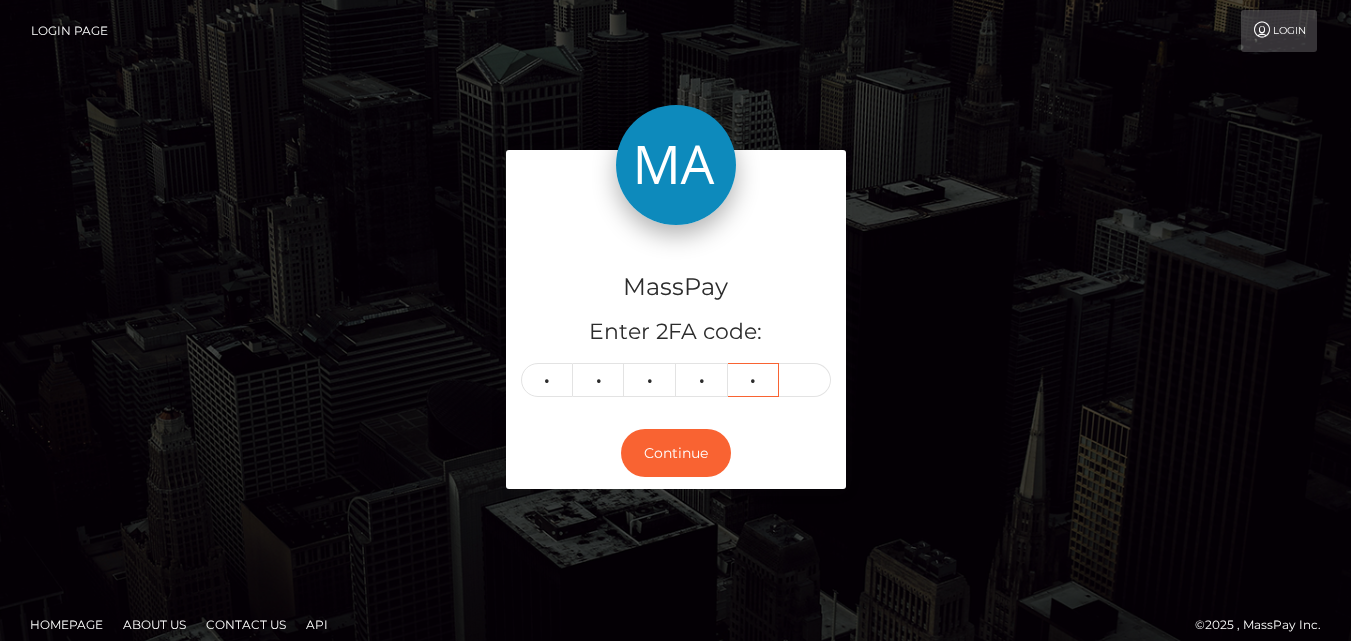 type on "8" 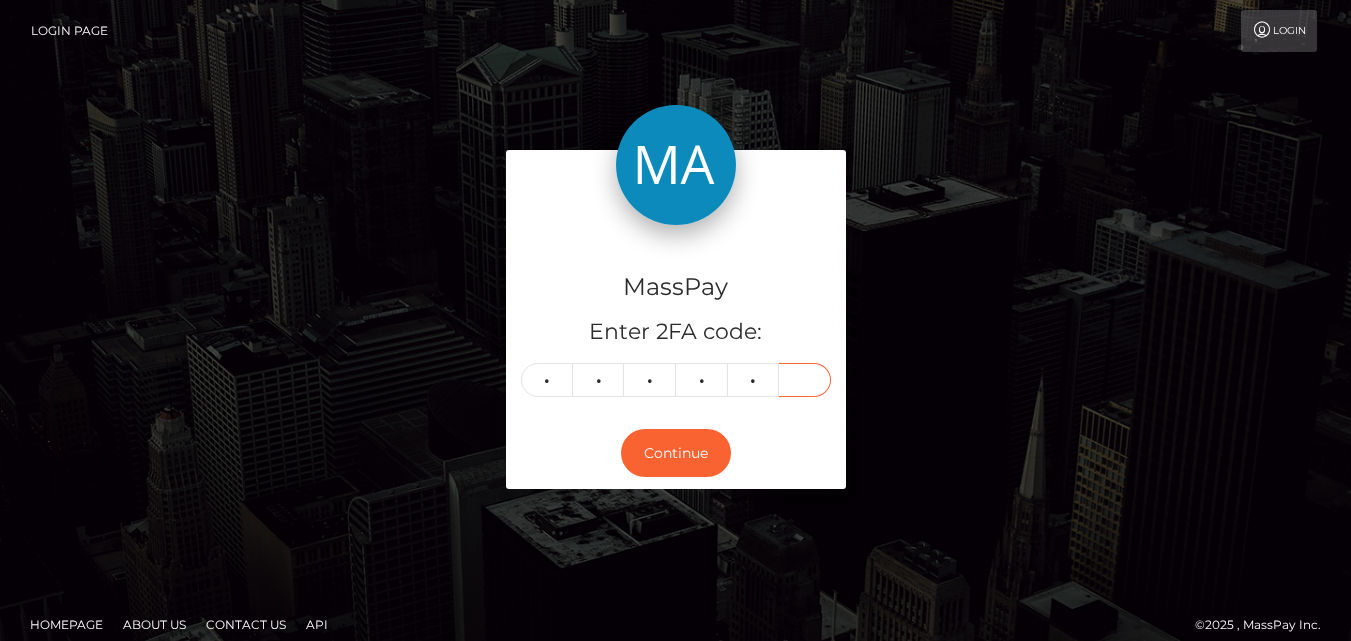 type on "6" 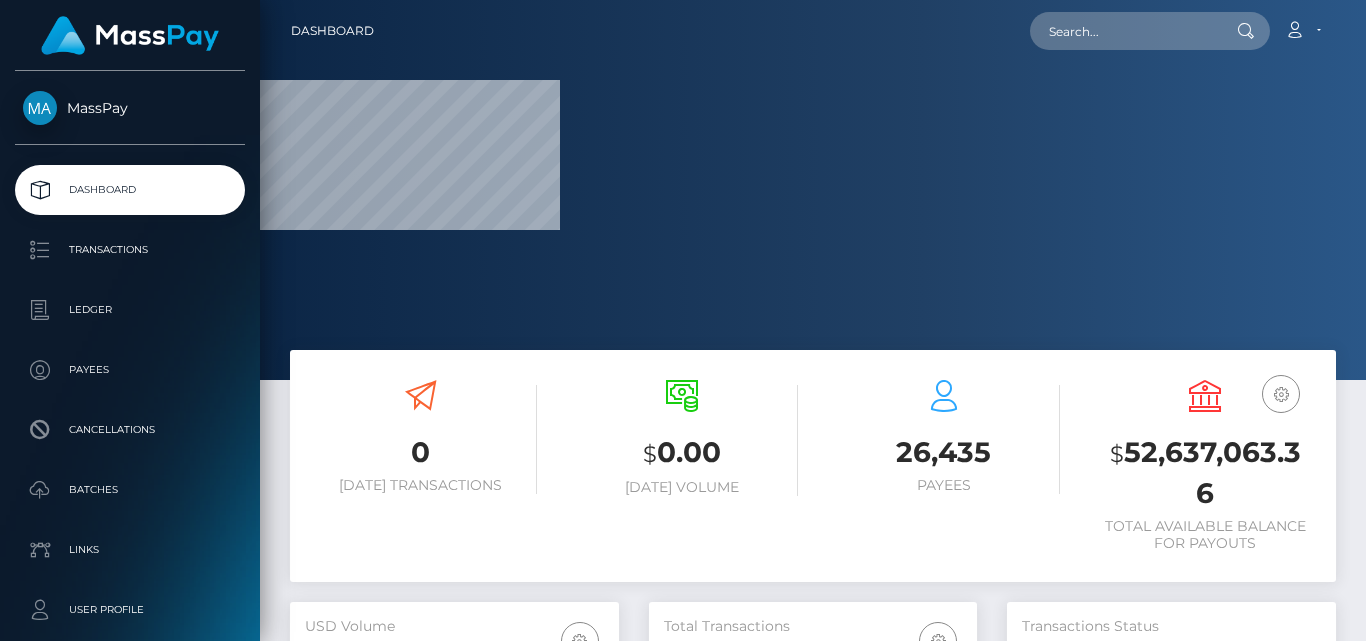 scroll, scrollTop: 0, scrollLeft: 0, axis: both 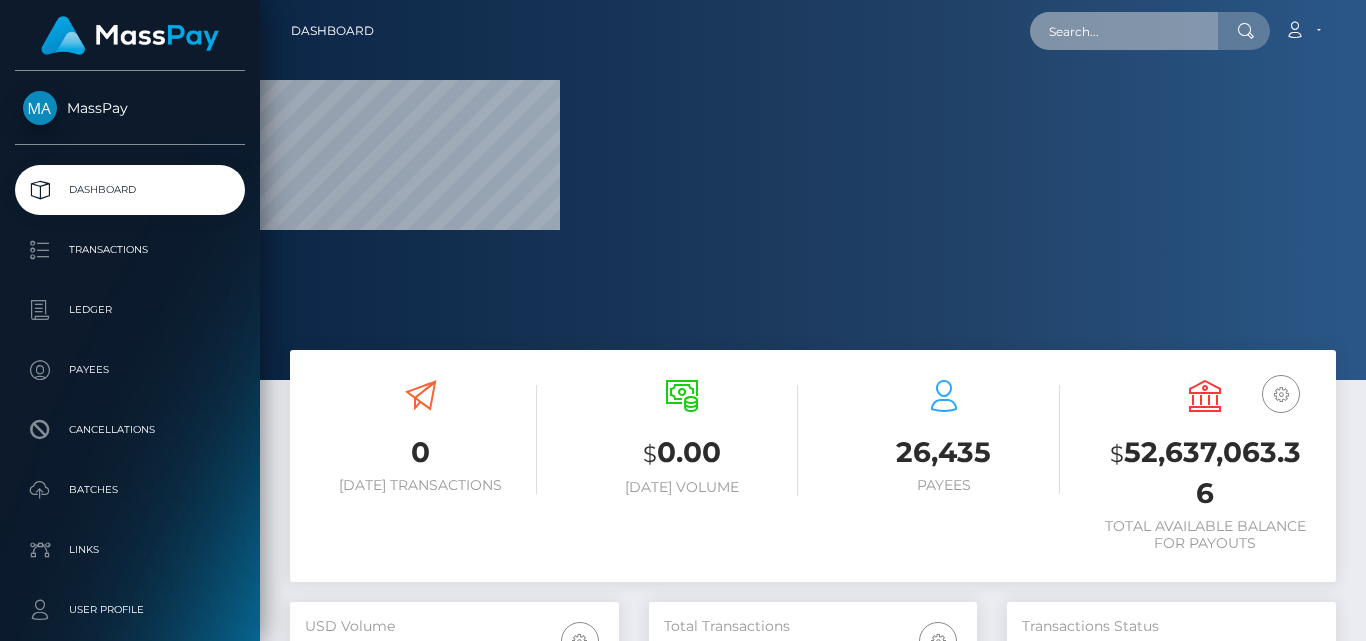 click at bounding box center [1124, 31] 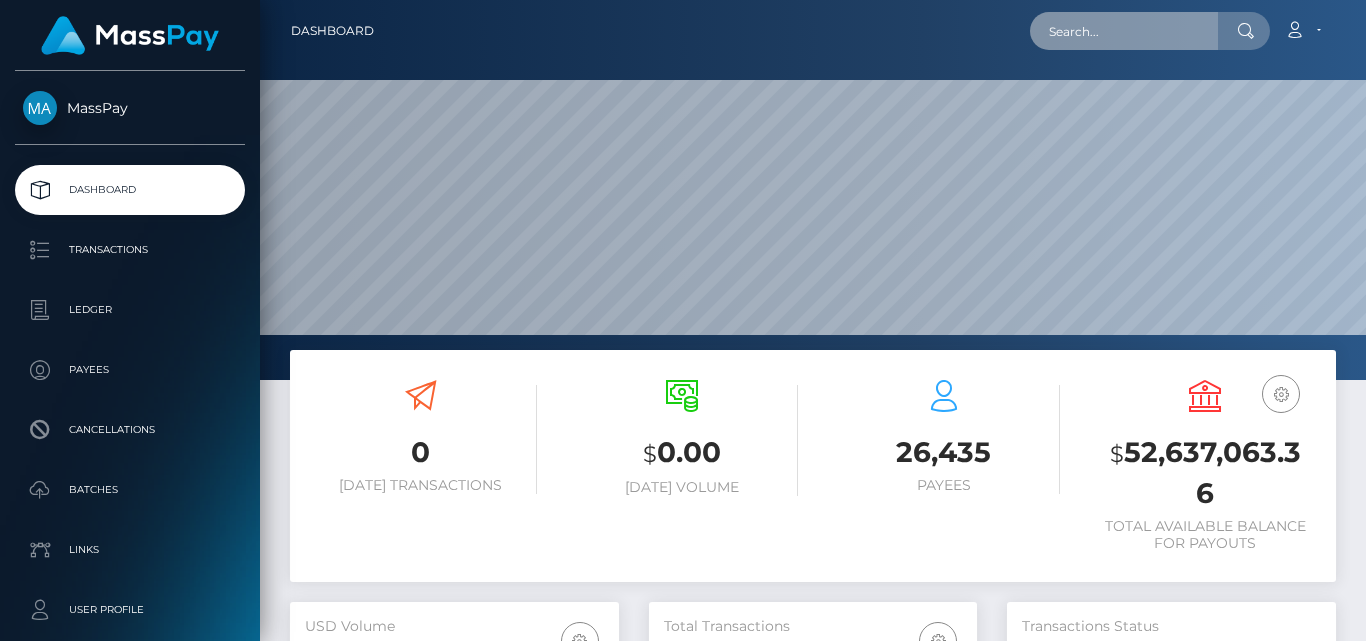 scroll, scrollTop: 999620, scrollLeft: 998894, axis: both 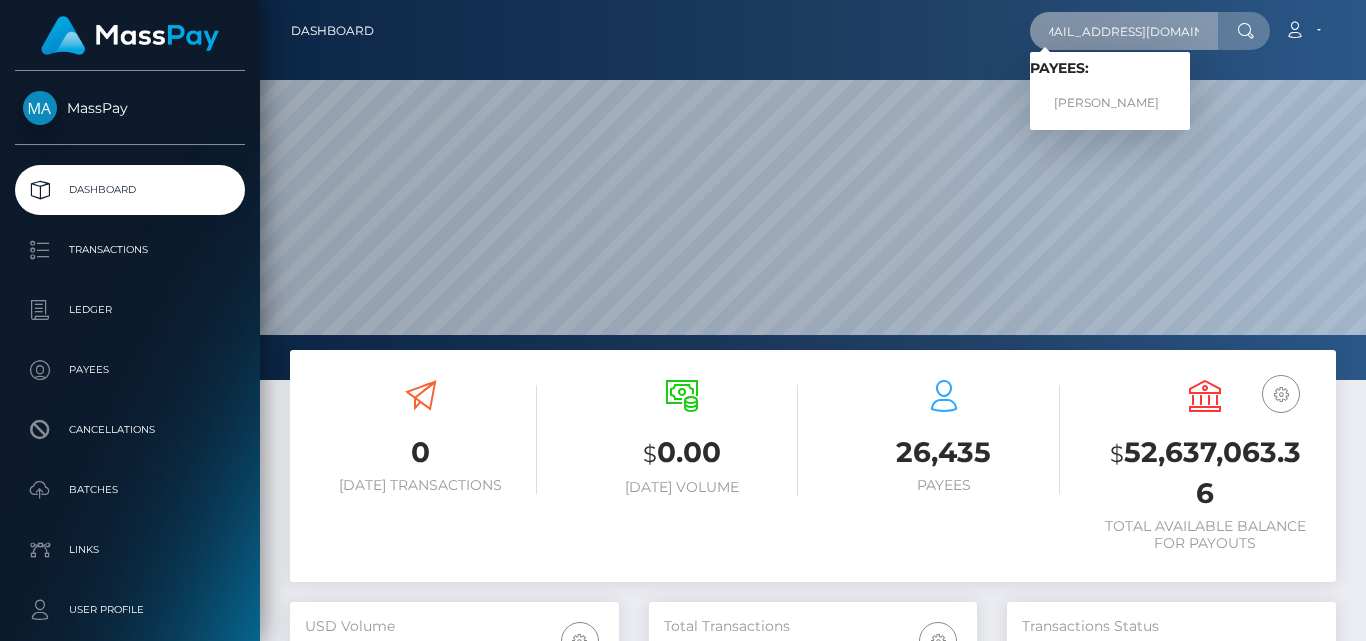 type on "vrindakohli.vk7@gmail.com" 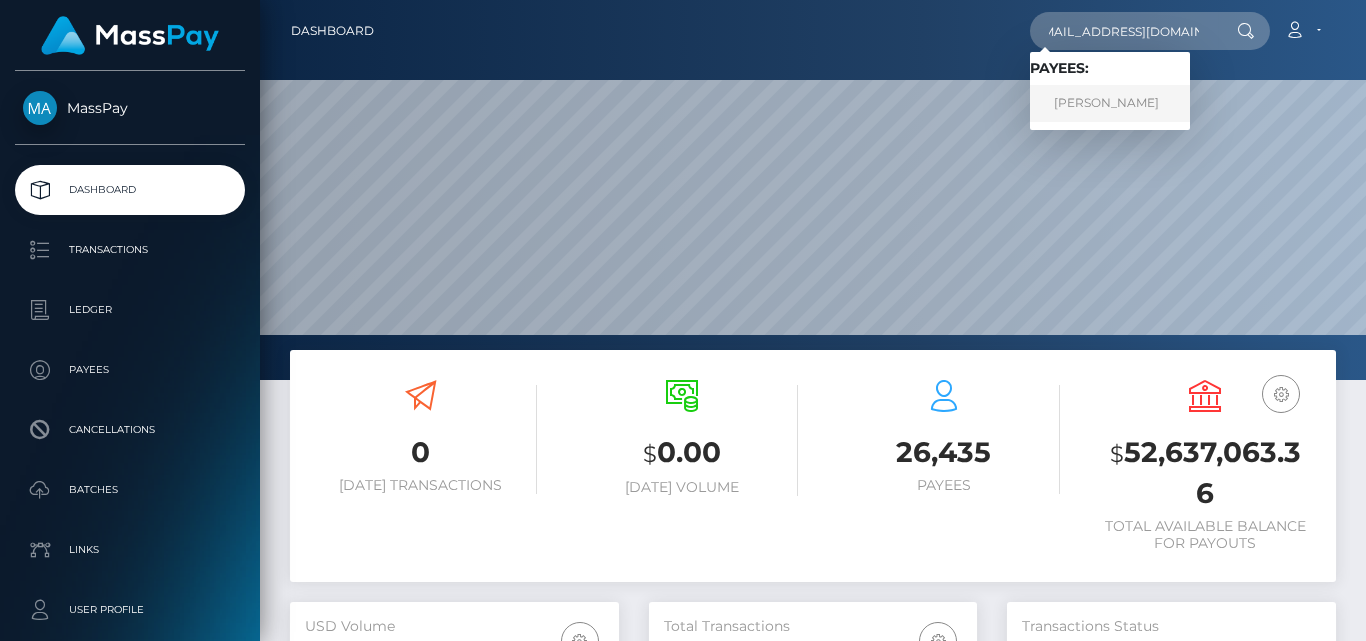 click on "UJJWAL GUPTA GUPTA Gupta" at bounding box center [1110, 103] 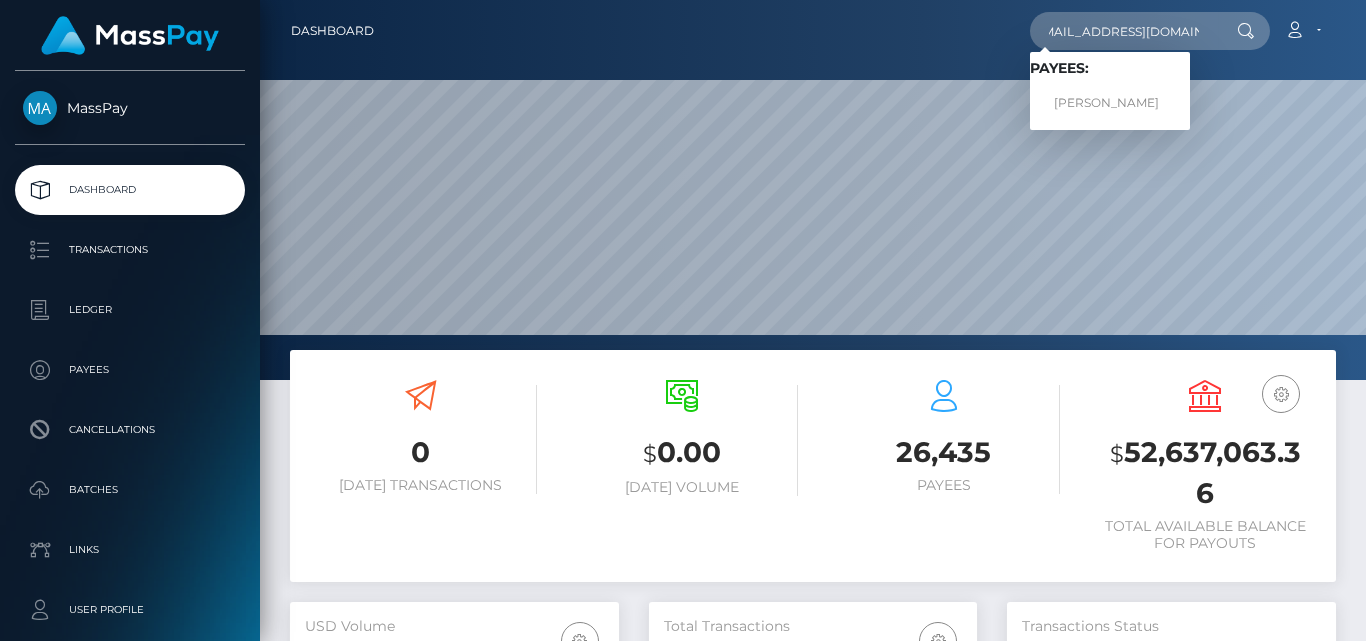 scroll, scrollTop: 0, scrollLeft: 0, axis: both 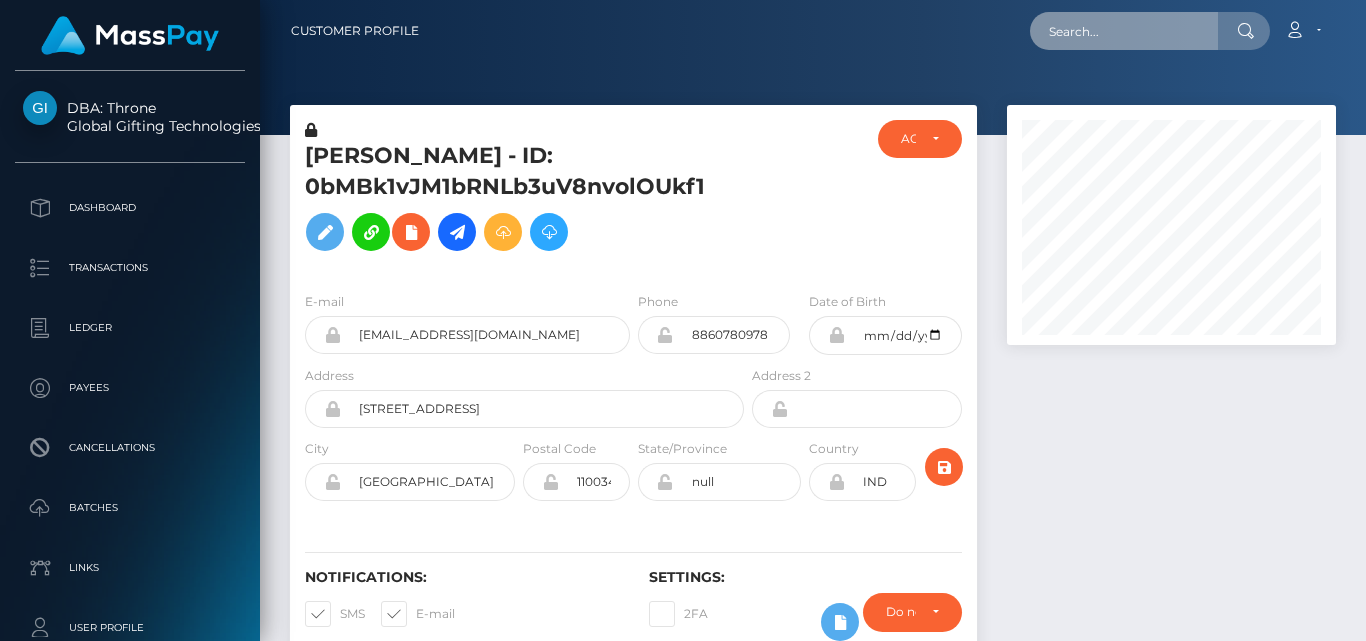 click at bounding box center [1124, 31] 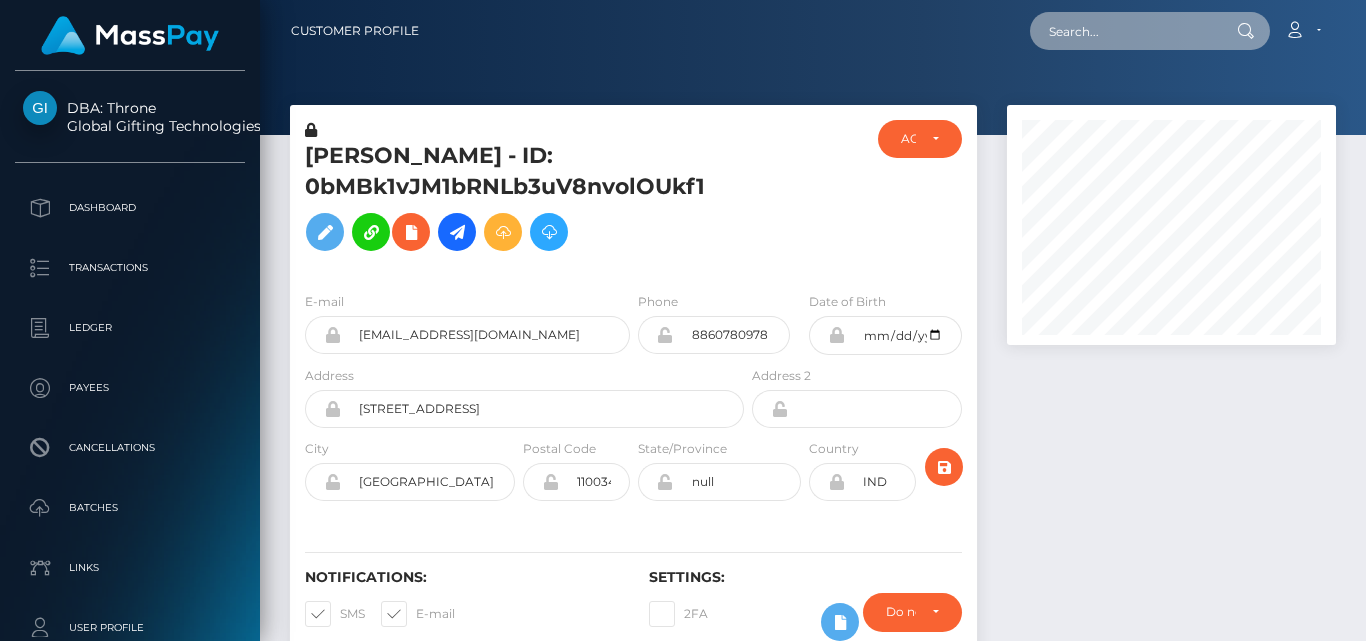 paste on "[EMAIL_ADDRESS][DOMAIN_NAME]" 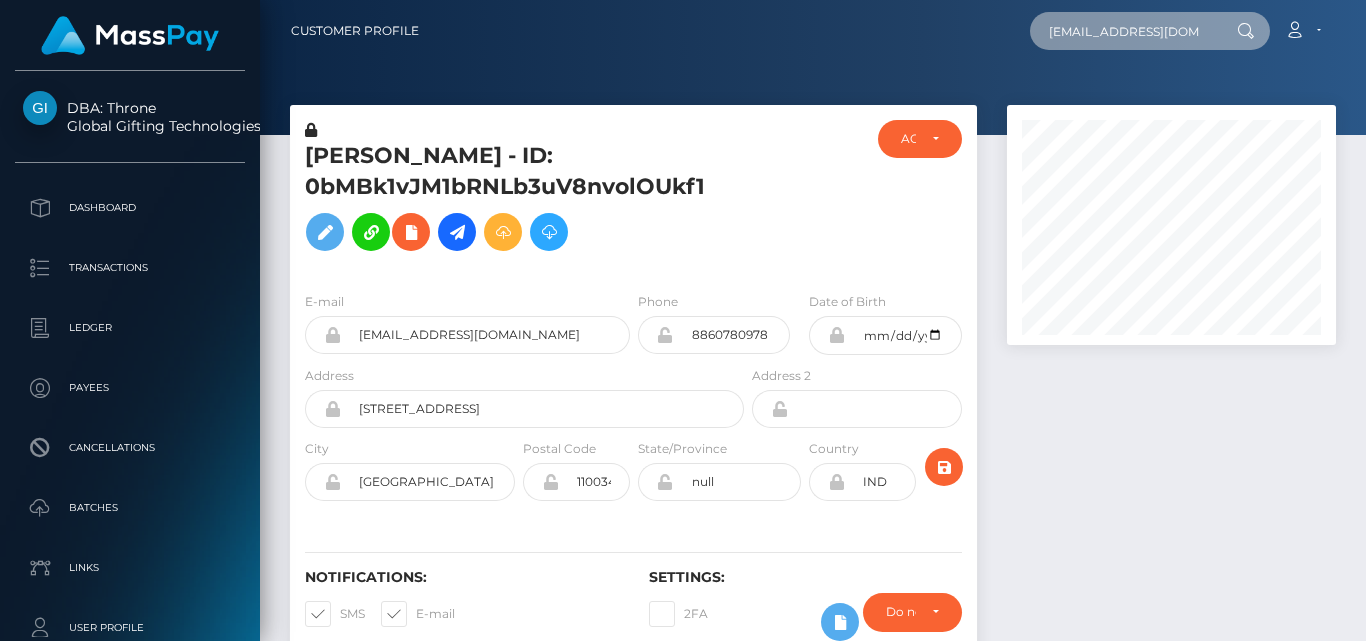 scroll, scrollTop: 0, scrollLeft: 18, axis: horizontal 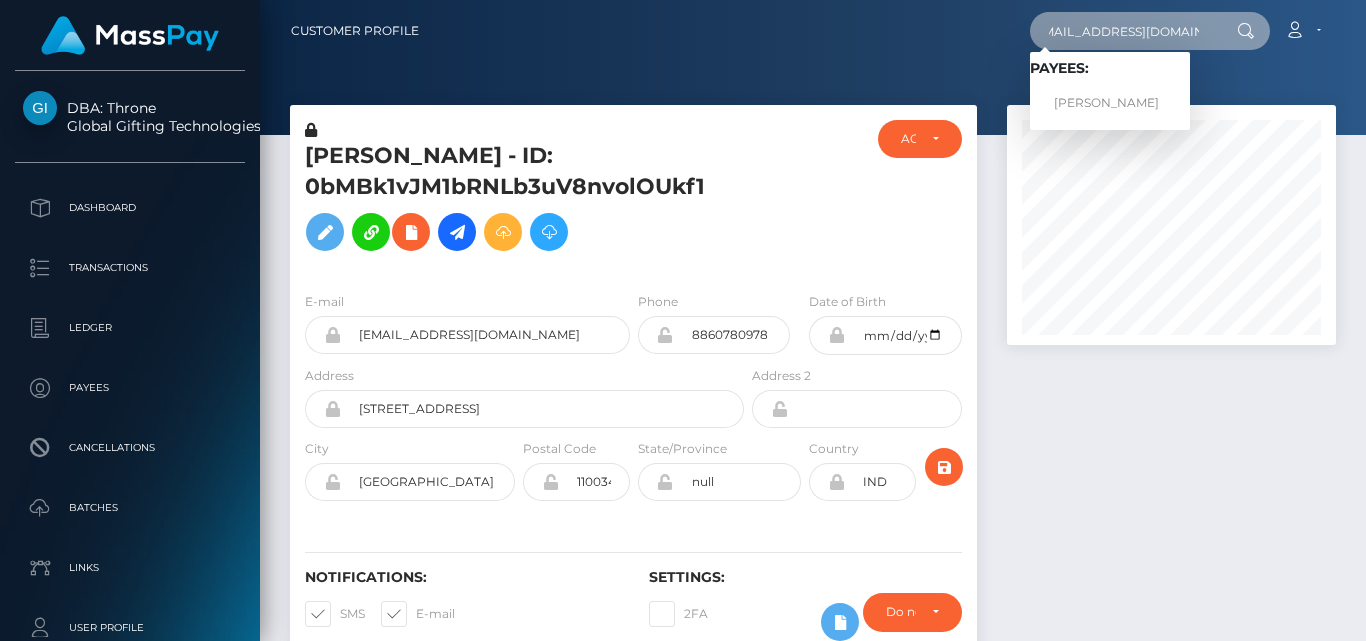 type on "[EMAIL_ADDRESS][DOMAIN_NAME]" 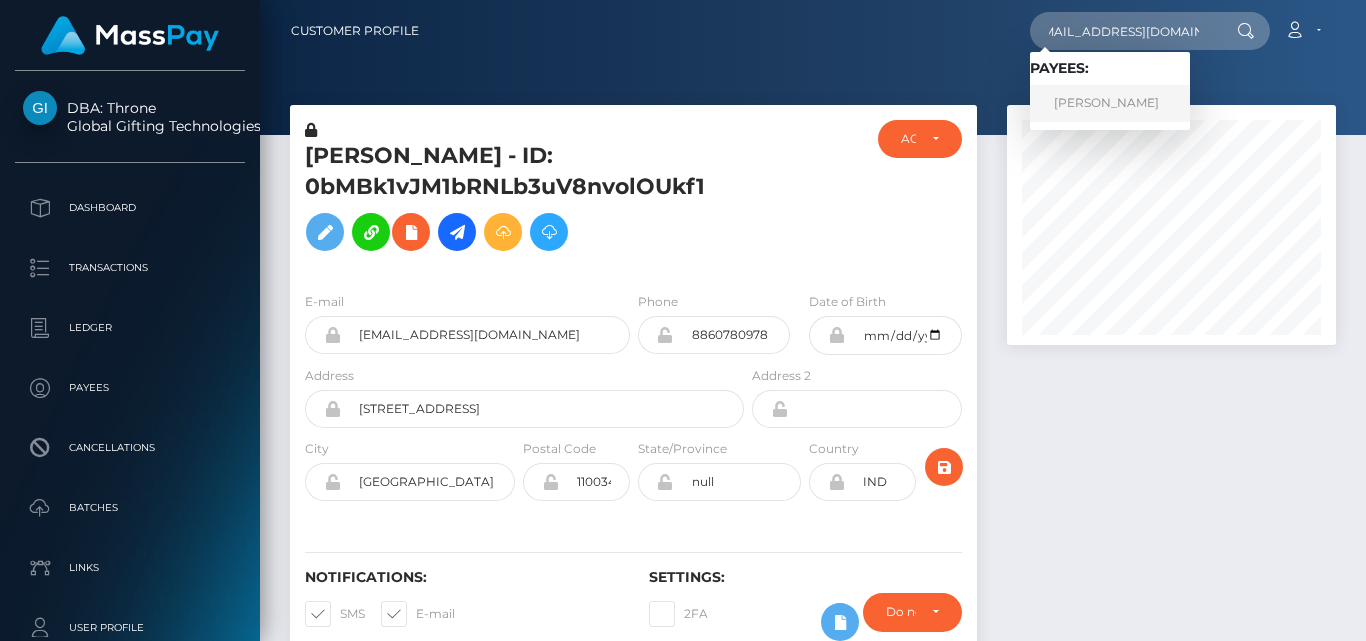 scroll, scrollTop: 0, scrollLeft: 0, axis: both 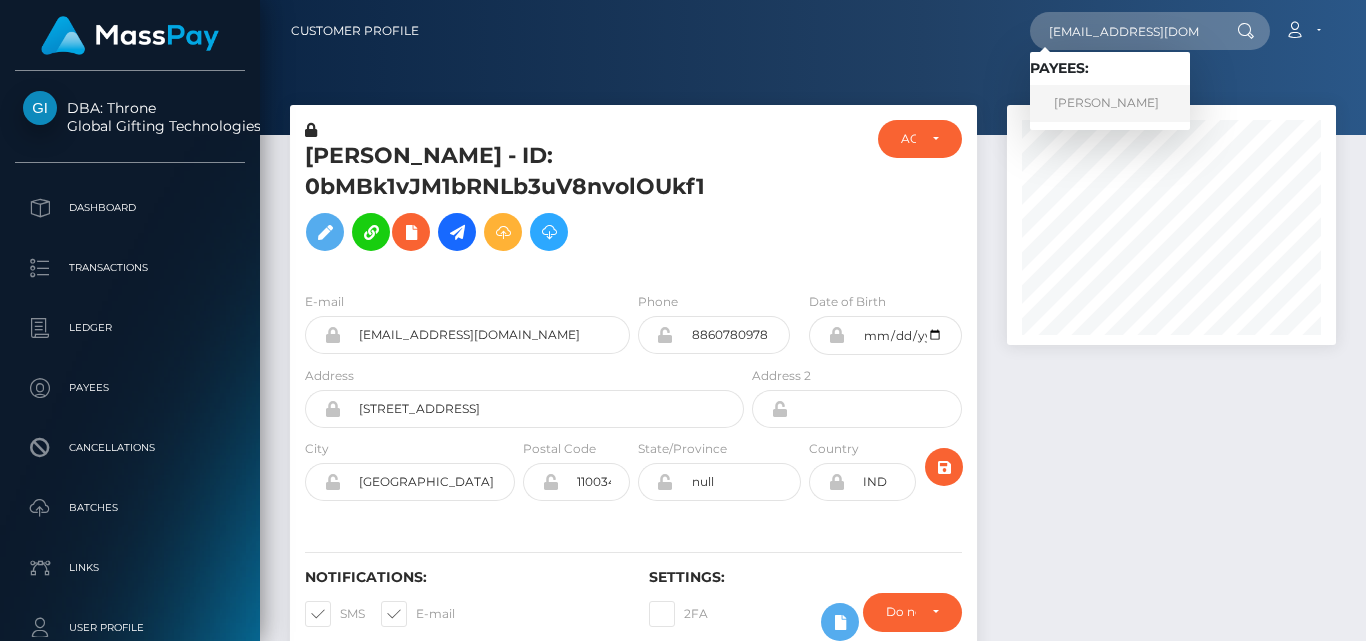 click on "UJJWAL GUPTA GUPTA Gupta" at bounding box center [1110, 103] 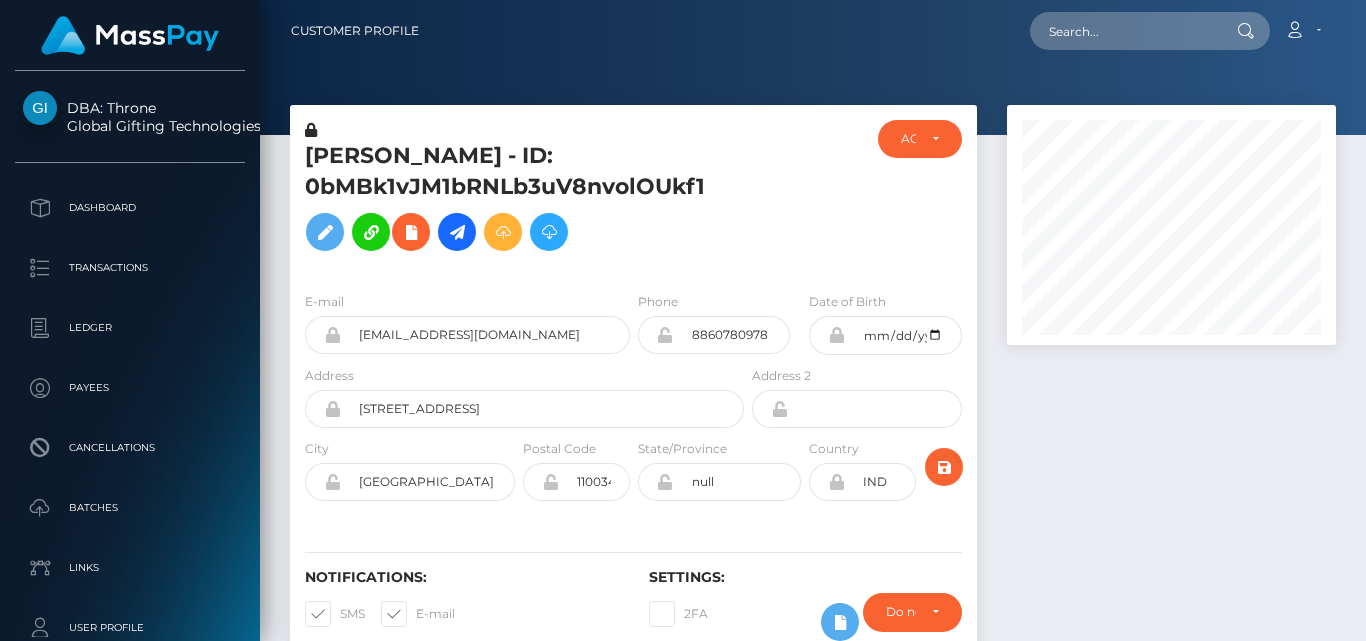 scroll, scrollTop: 0, scrollLeft: 0, axis: both 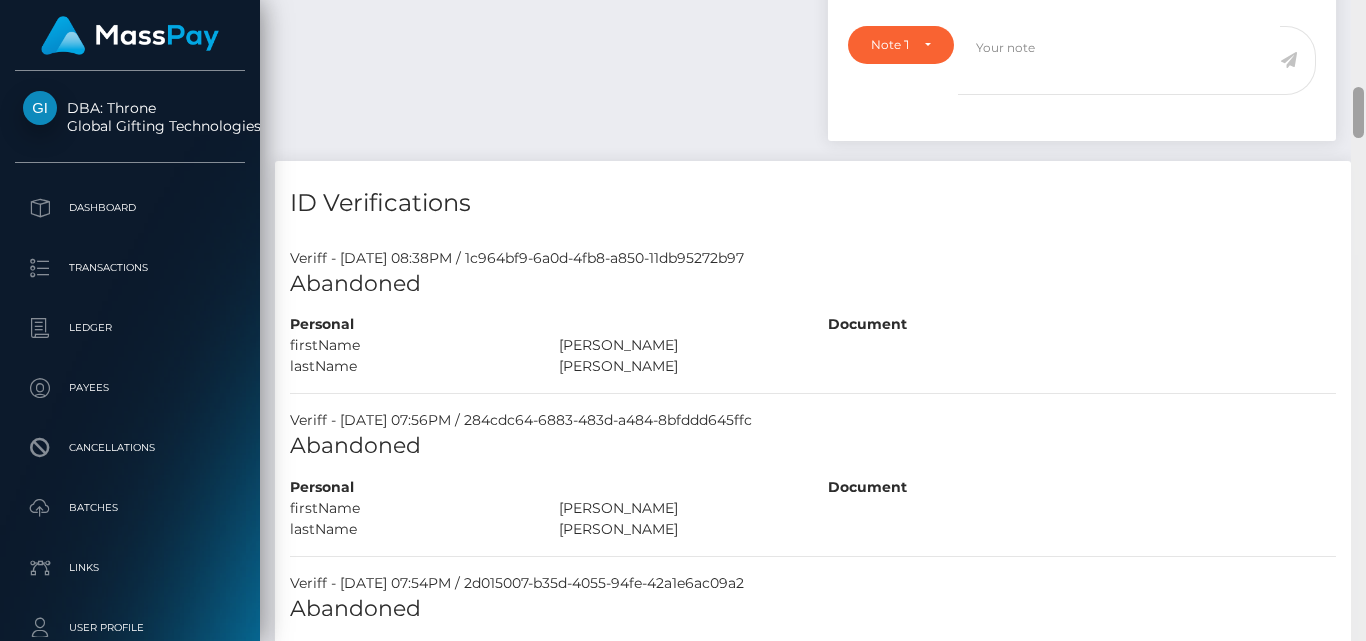 click at bounding box center [1358, 112] 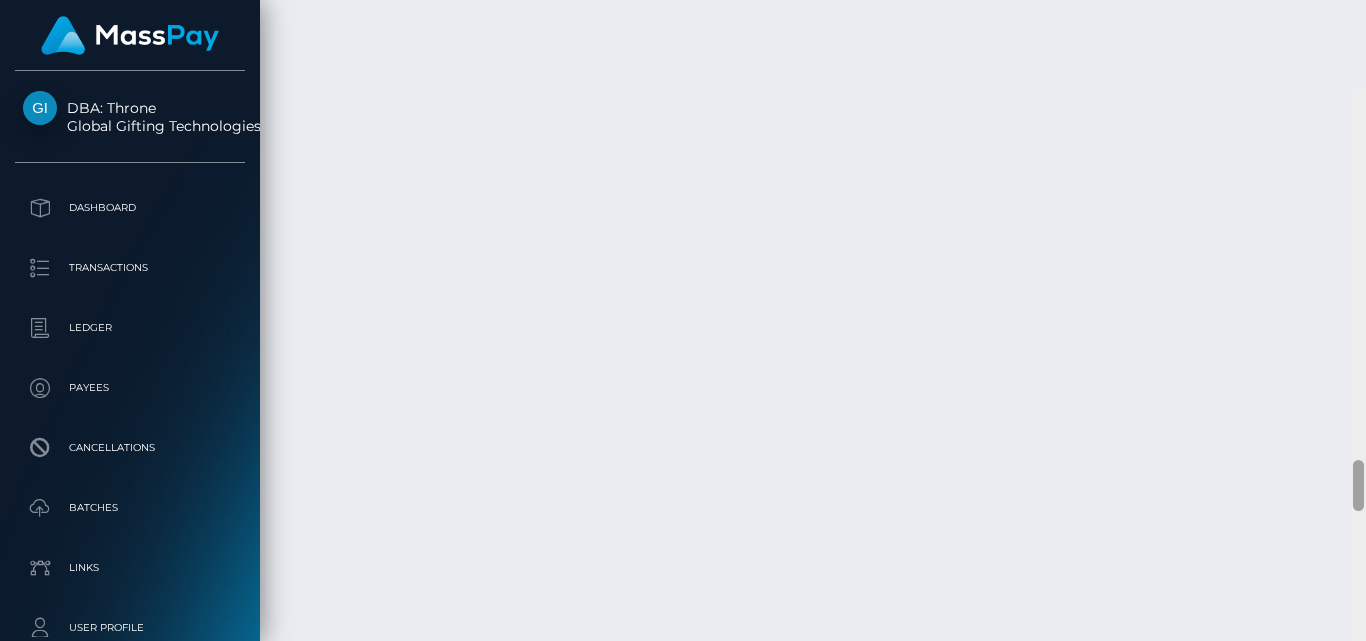 scroll, scrollTop: 4649, scrollLeft: 0, axis: vertical 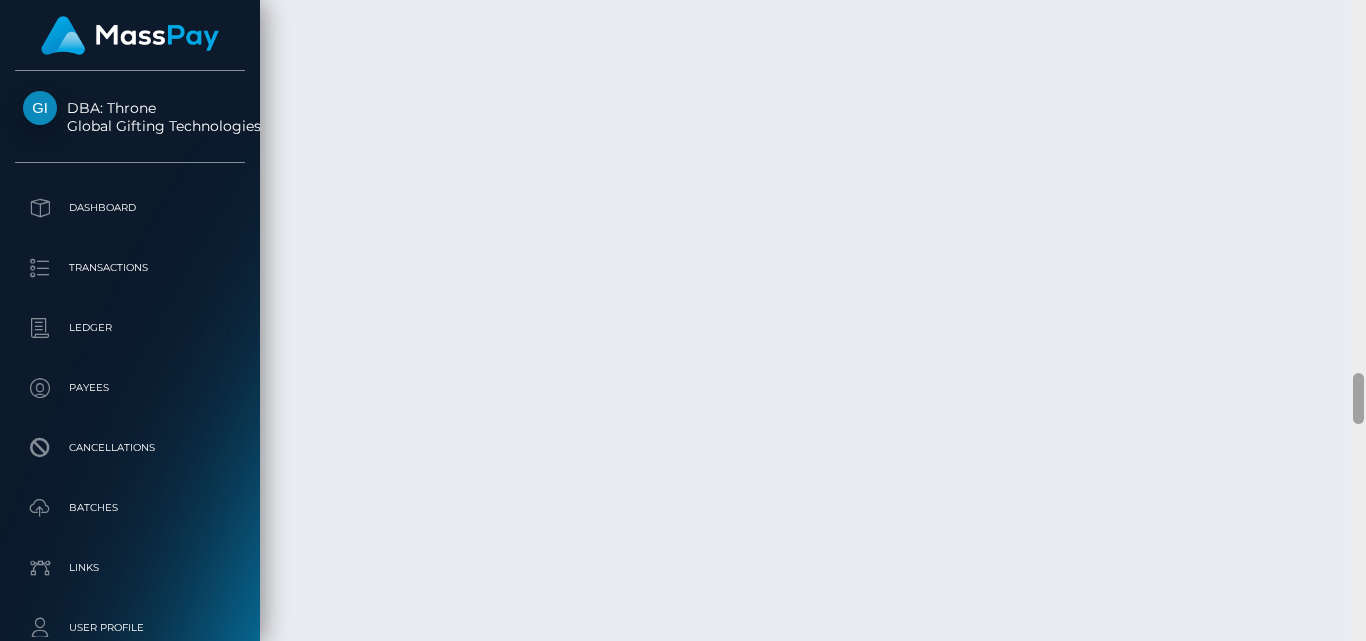 drag, startPoint x: 1357, startPoint y: 101, endPoint x: 1346, endPoint y: 389, distance: 288.21 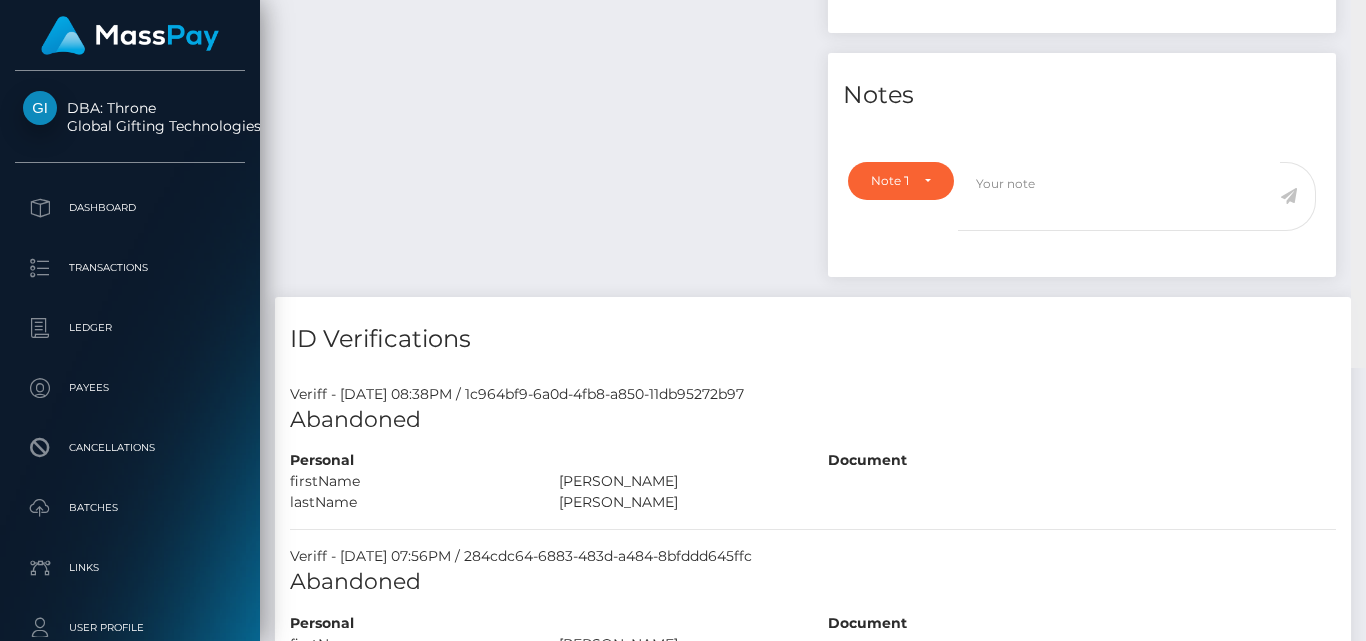 scroll, scrollTop: 0, scrollLeft: 0, axis: both 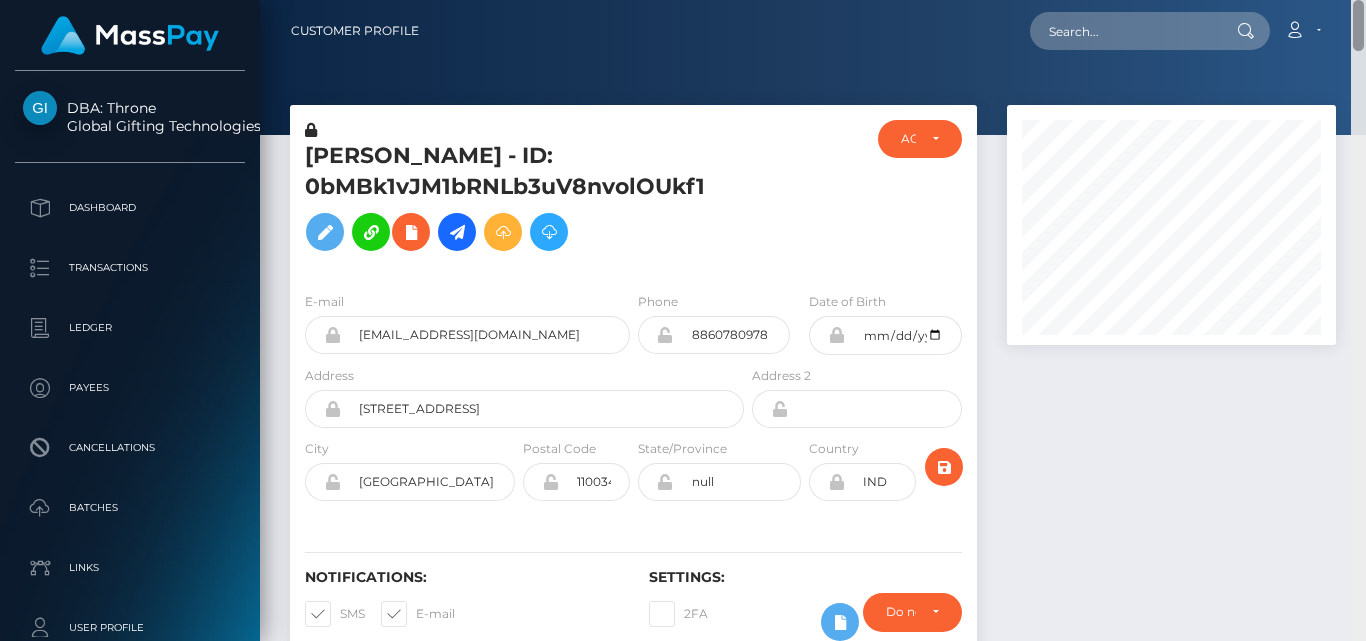 drag, startPoint x: 1362, startPoint y: 394, endPoint x: 1349, endPoint y: -47, distance: 441.19156 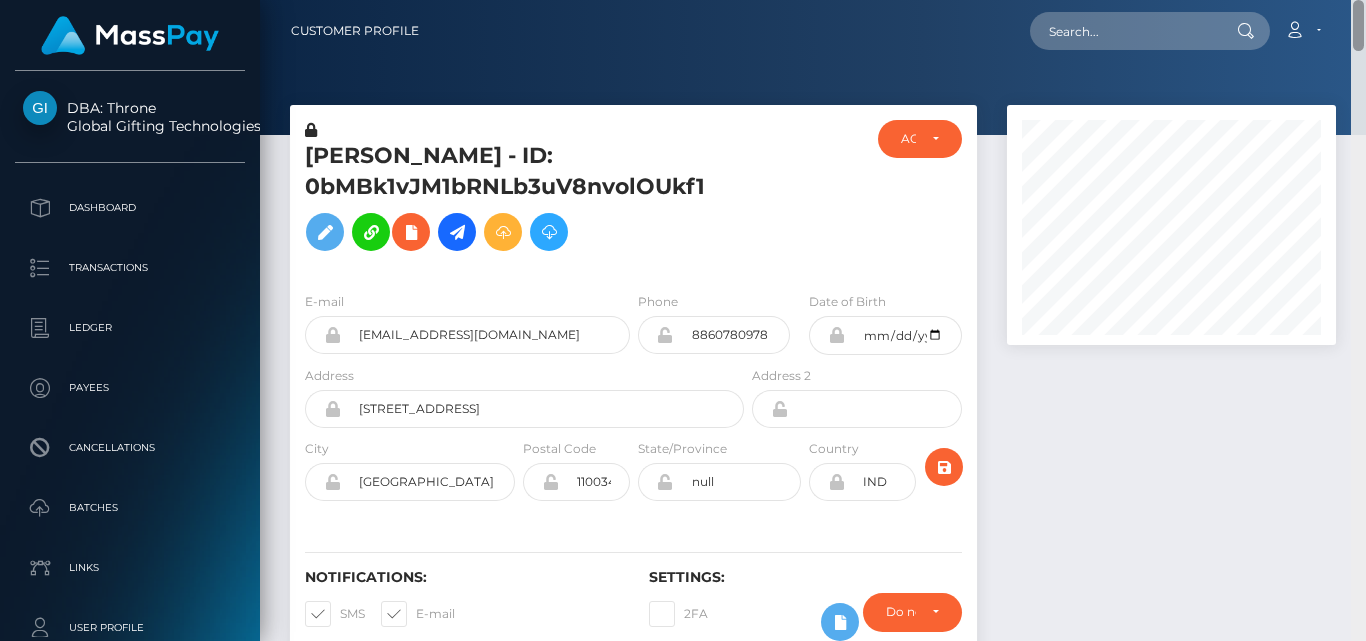 click on "DBA: Throne
Global Gifting Technologies Inc
Dashboard
Transactions
Ledger
Payees Cancellations" at bounding box center (683, 320) 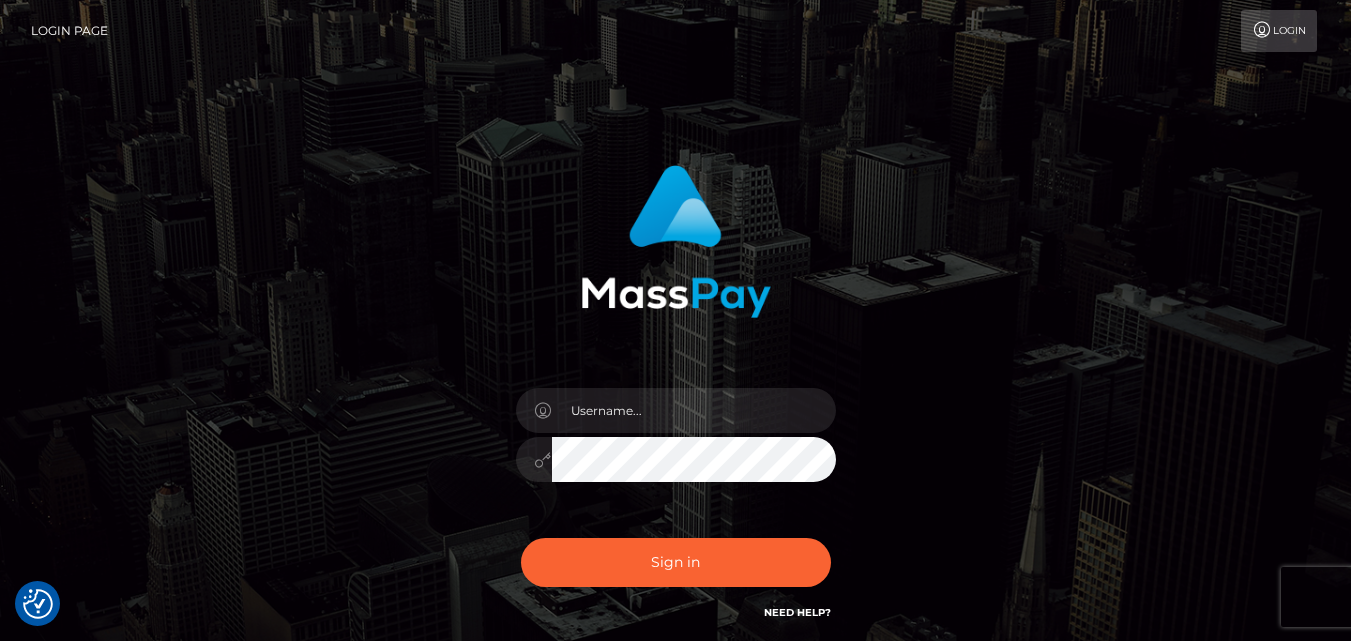 scroll, scrollTop: 0, scrollLeft: 0, axis: both 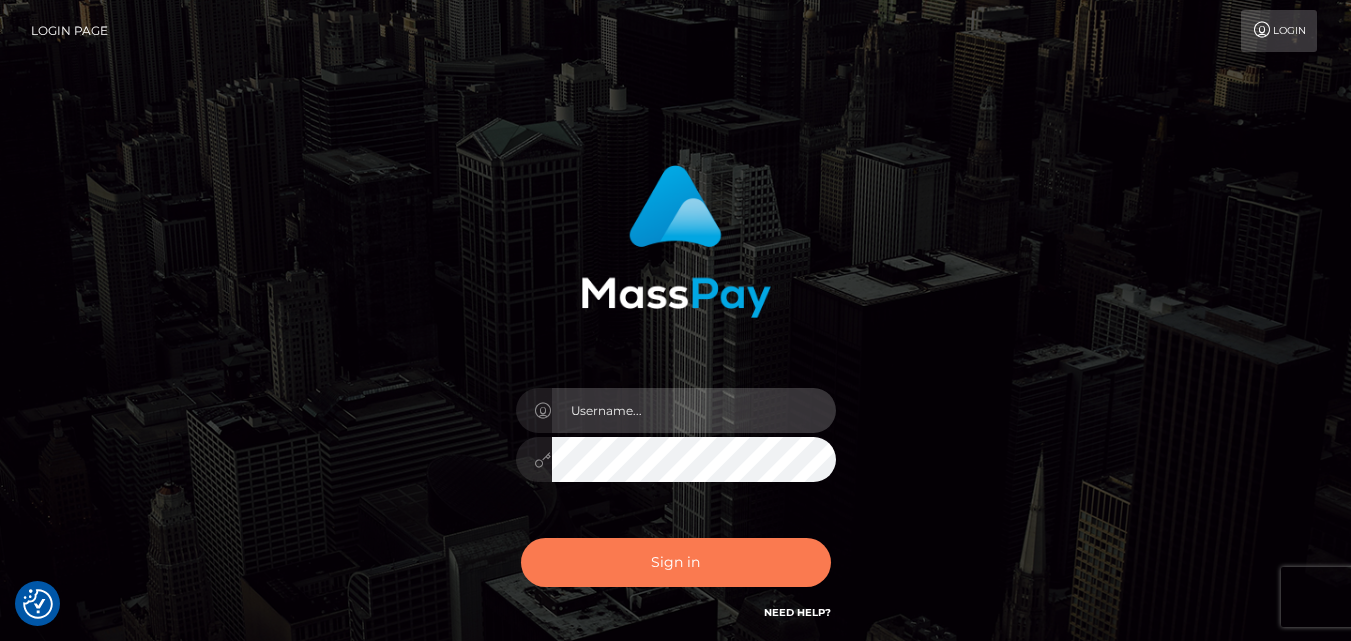 type on "Pk.es" 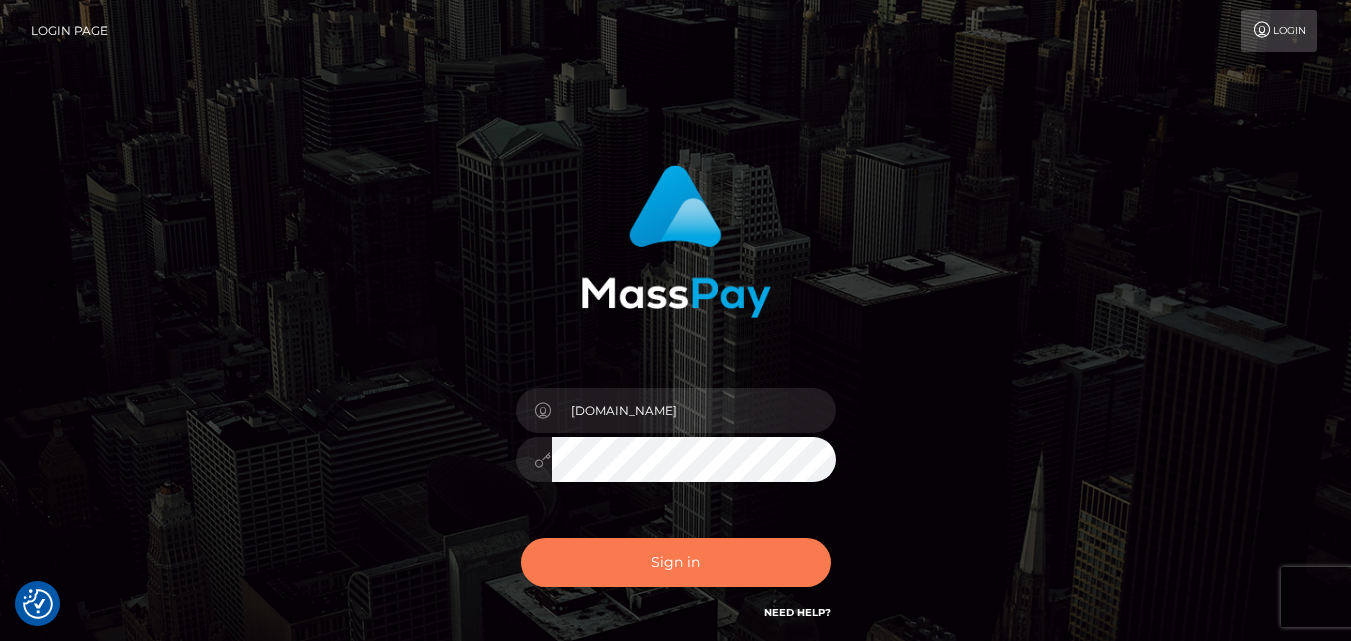 click on "Sign in" at bounding box center [676, 562] 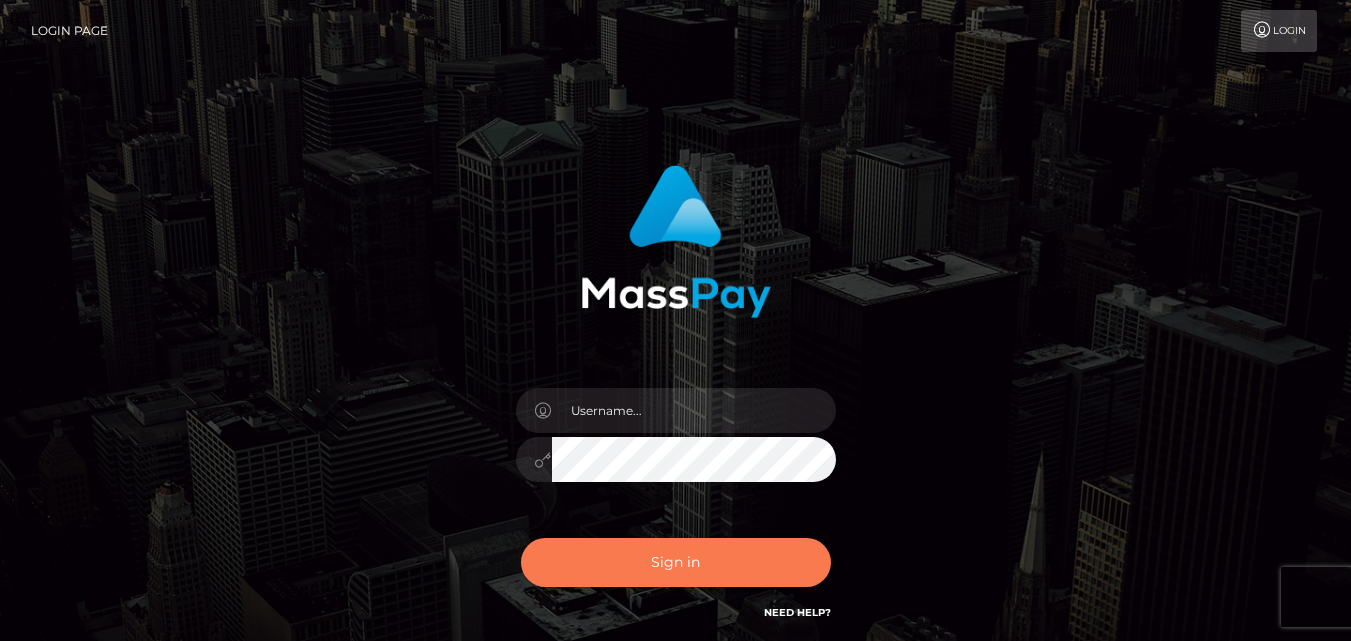scroll, scrollTop: 0, scrollLeft: 0, axis: both 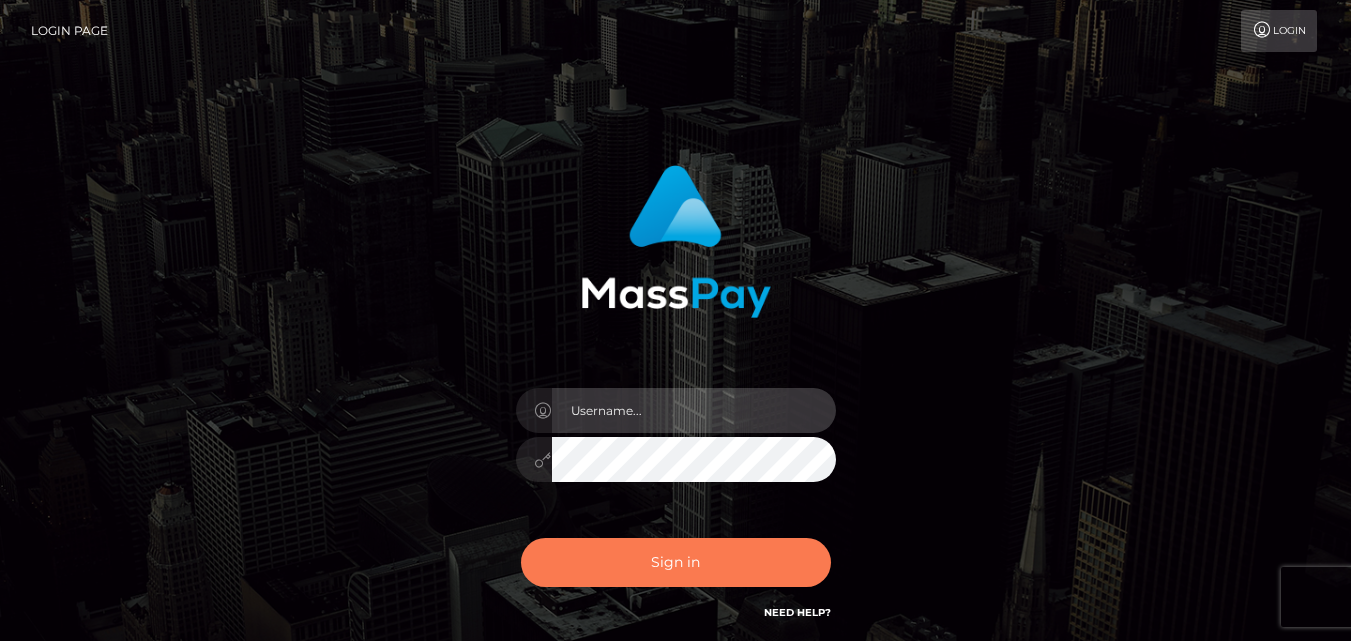 type on "Pk.es" 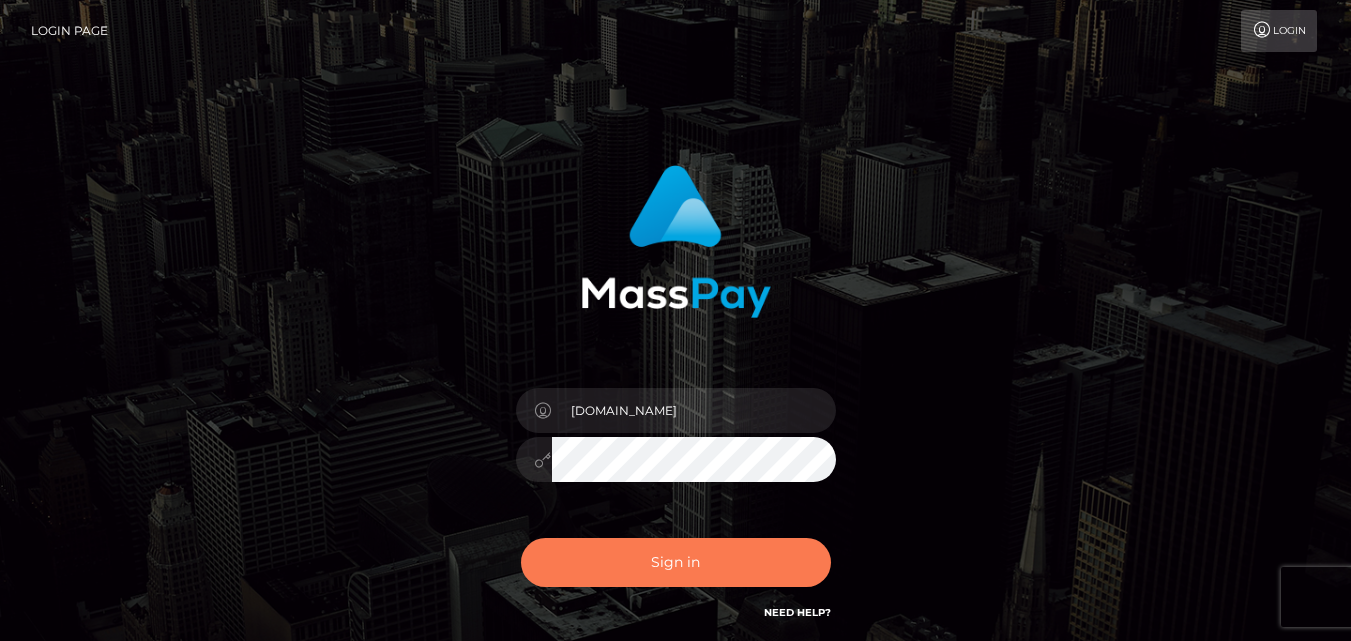 click on "Sign in" at bounding box center (676, 562) 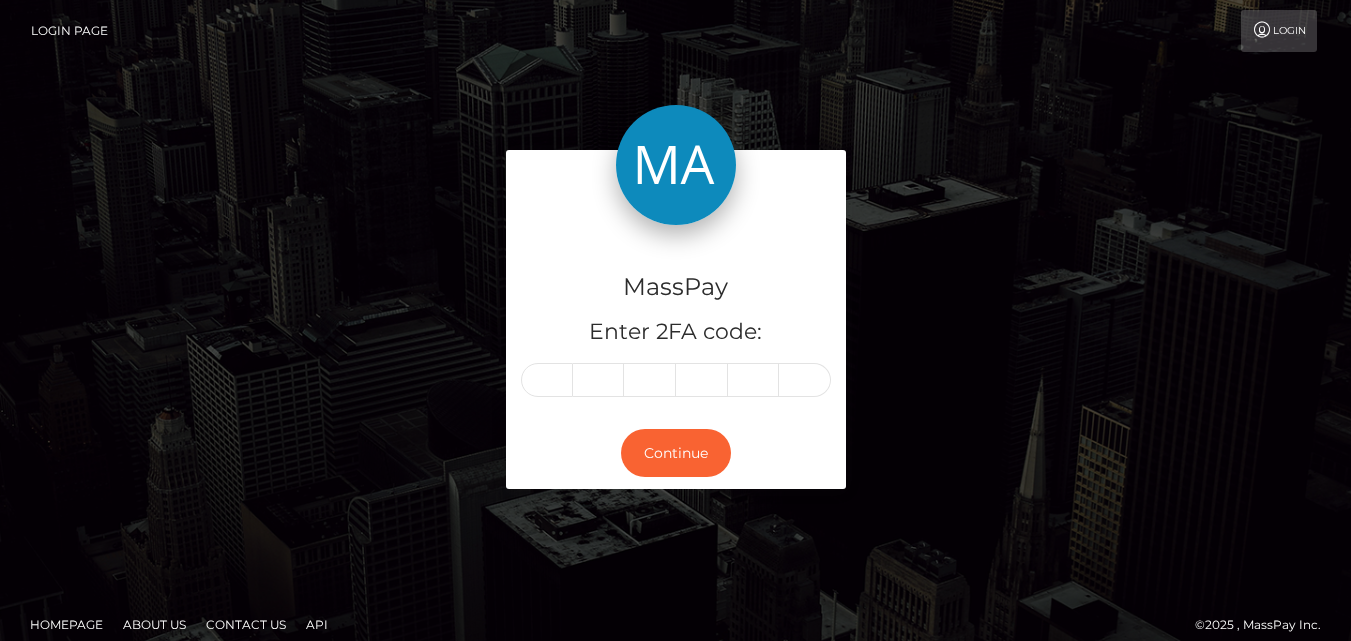 scroll, scrollTop: 0, scrollLeft: 0, axis: both 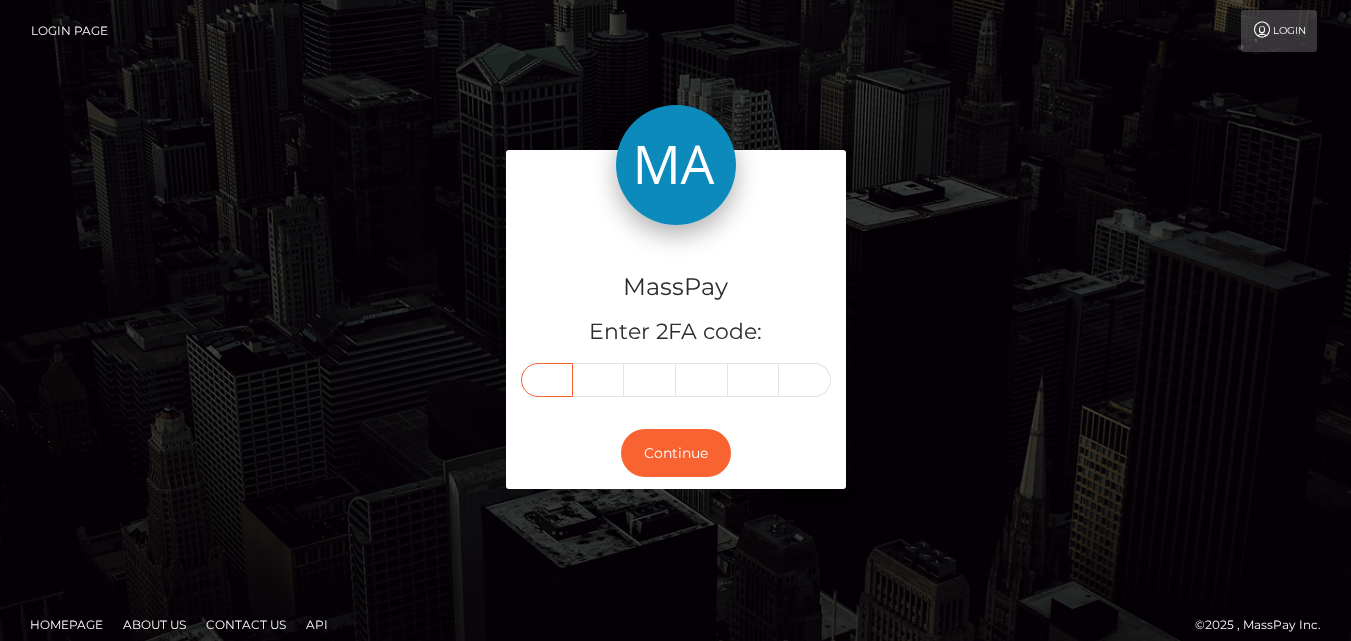 click at bounding box center [547, 380] 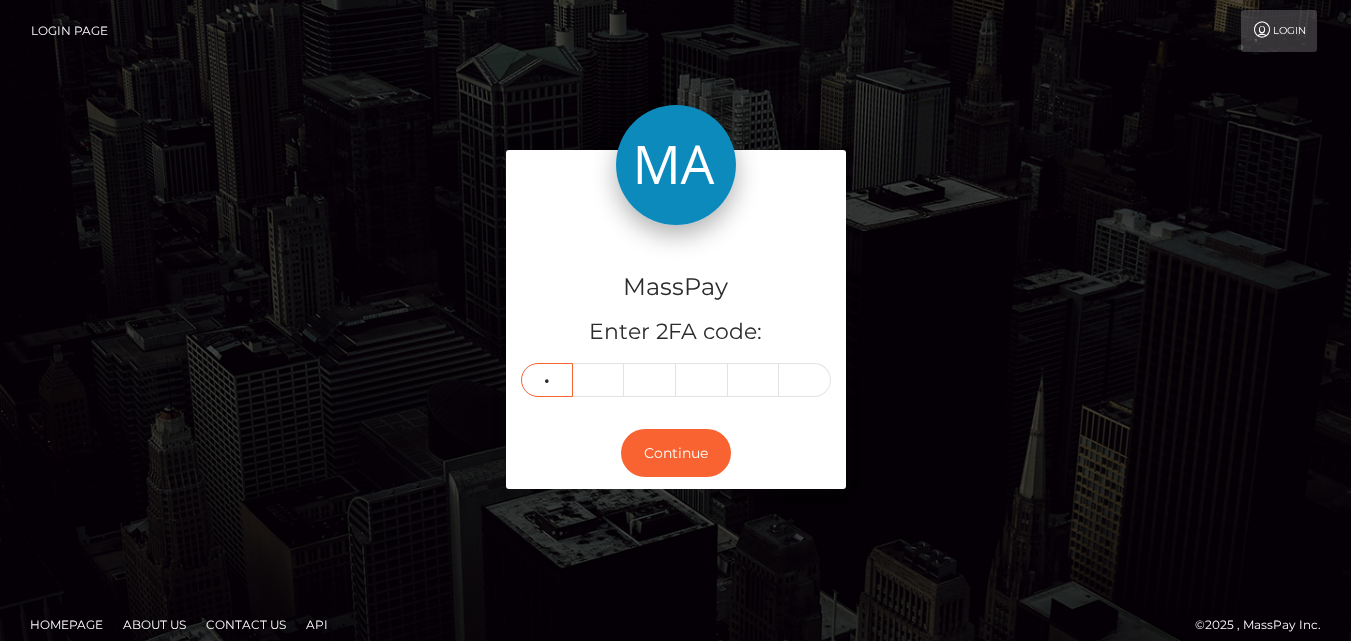 type on "5" 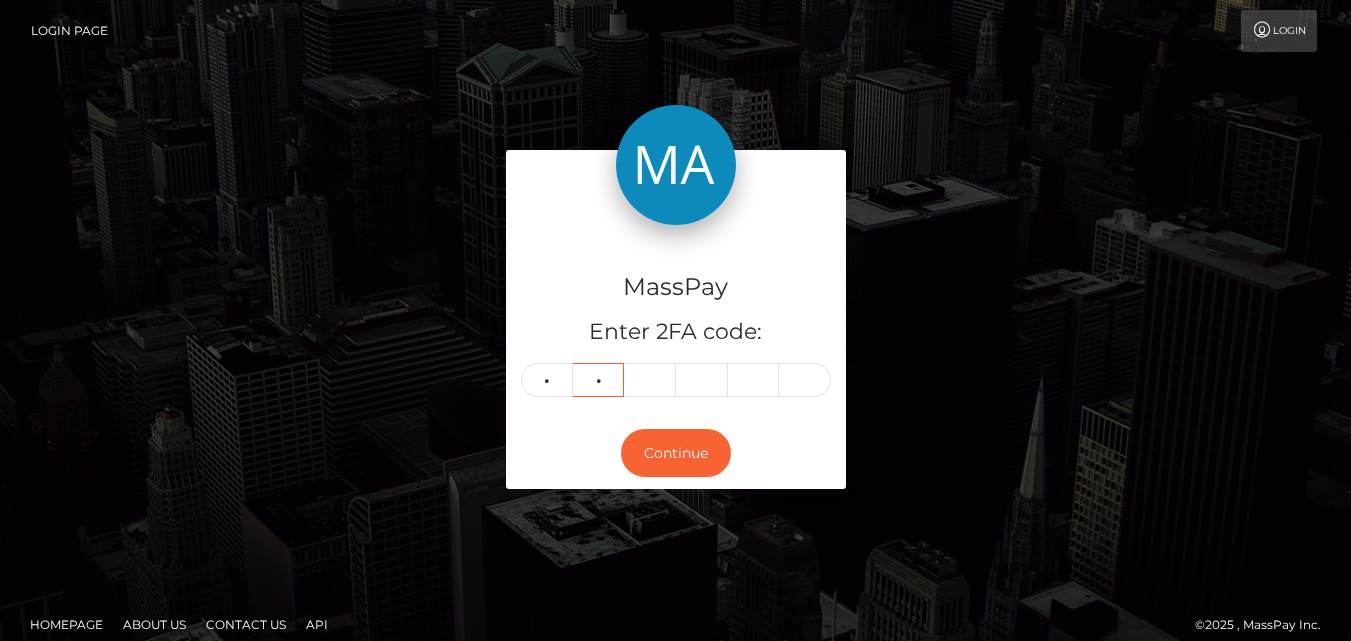 type on "6" 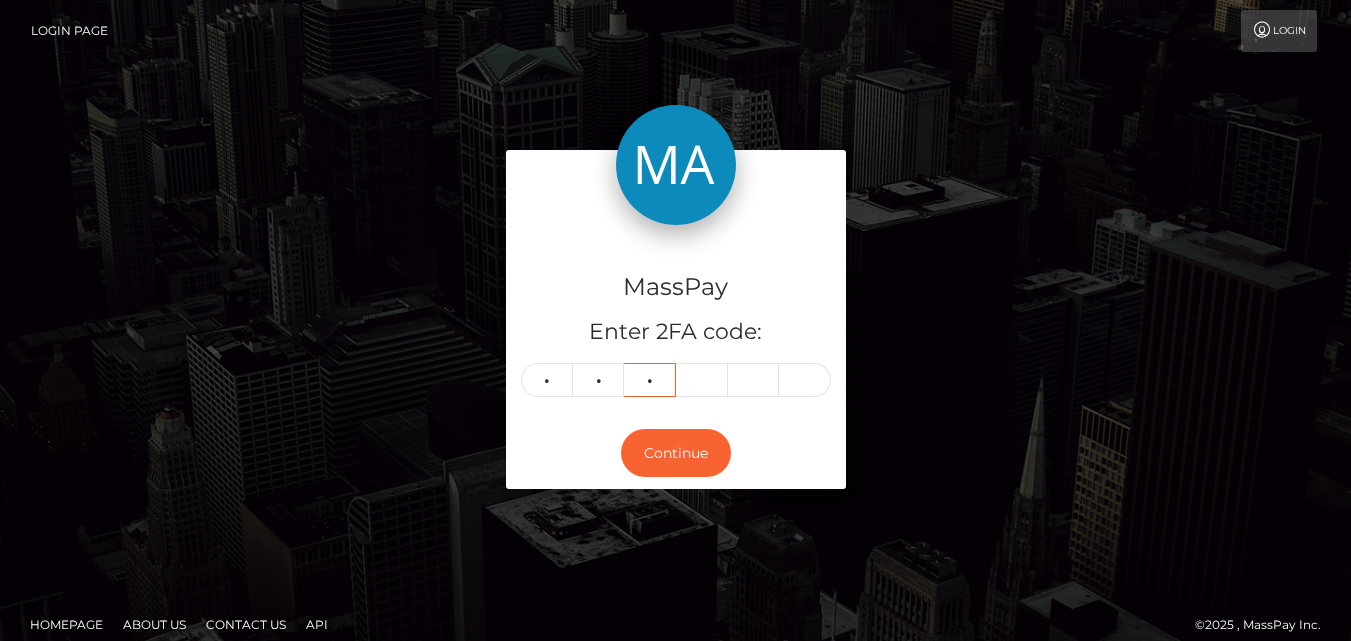 type on "4" 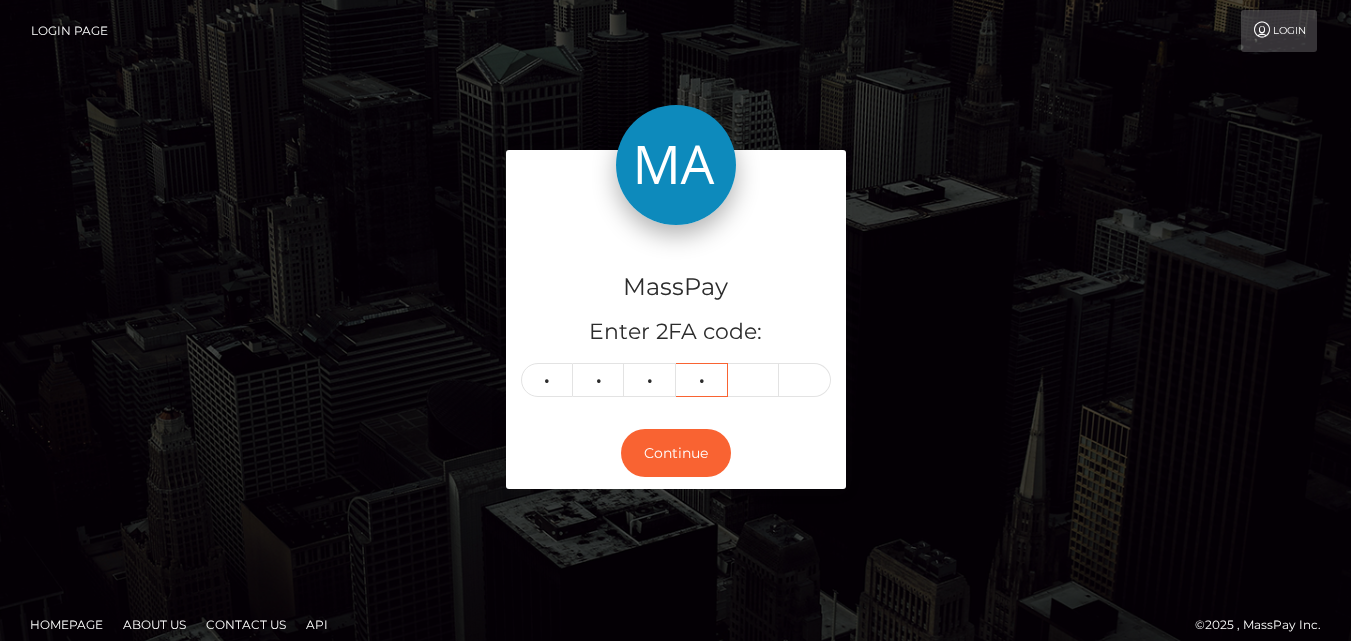 type on "5" 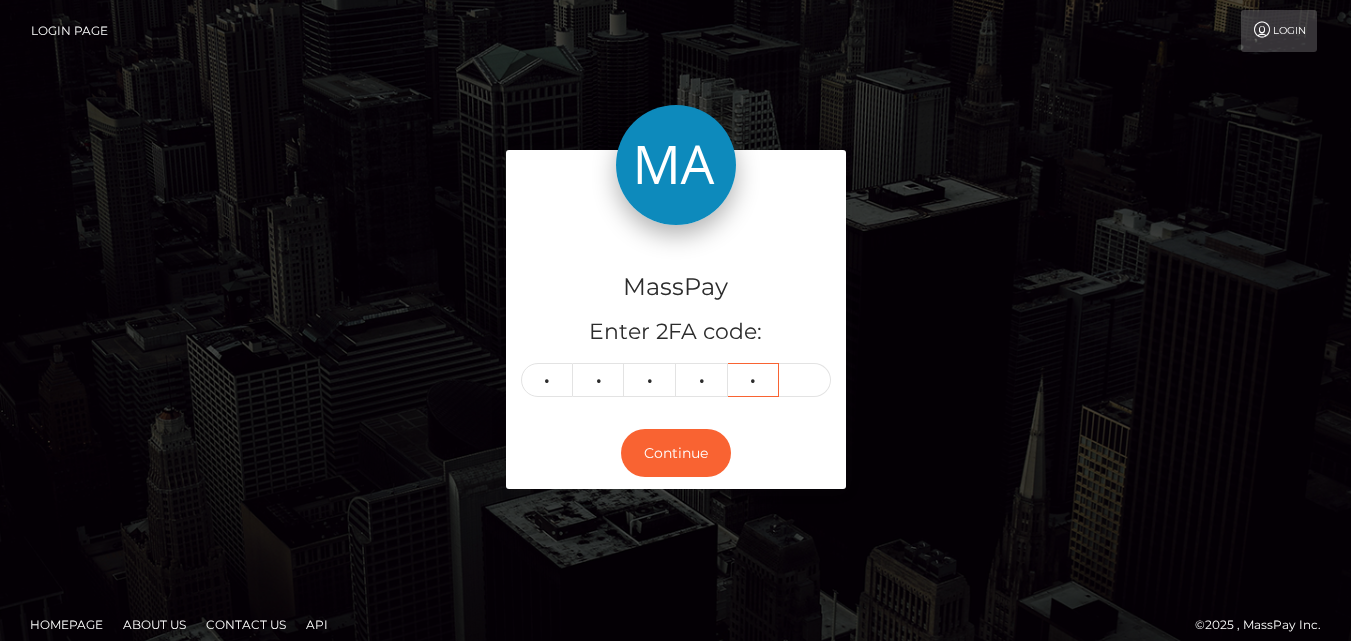 type on "4" 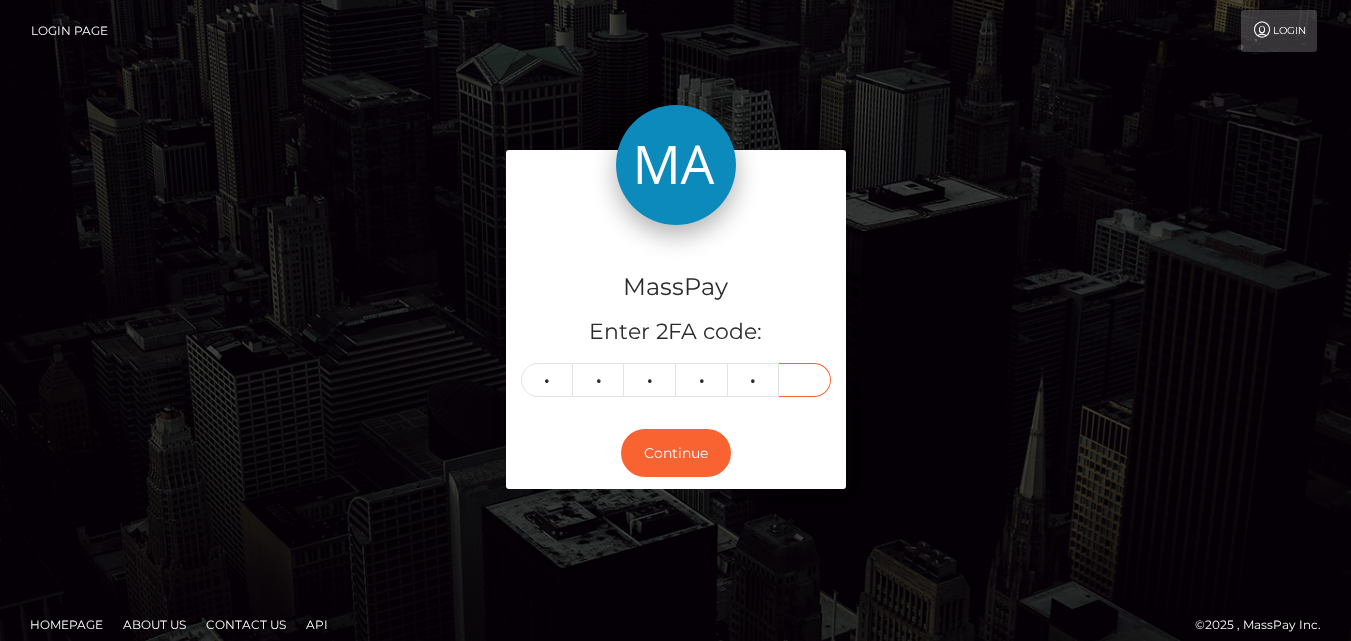 type on "2" 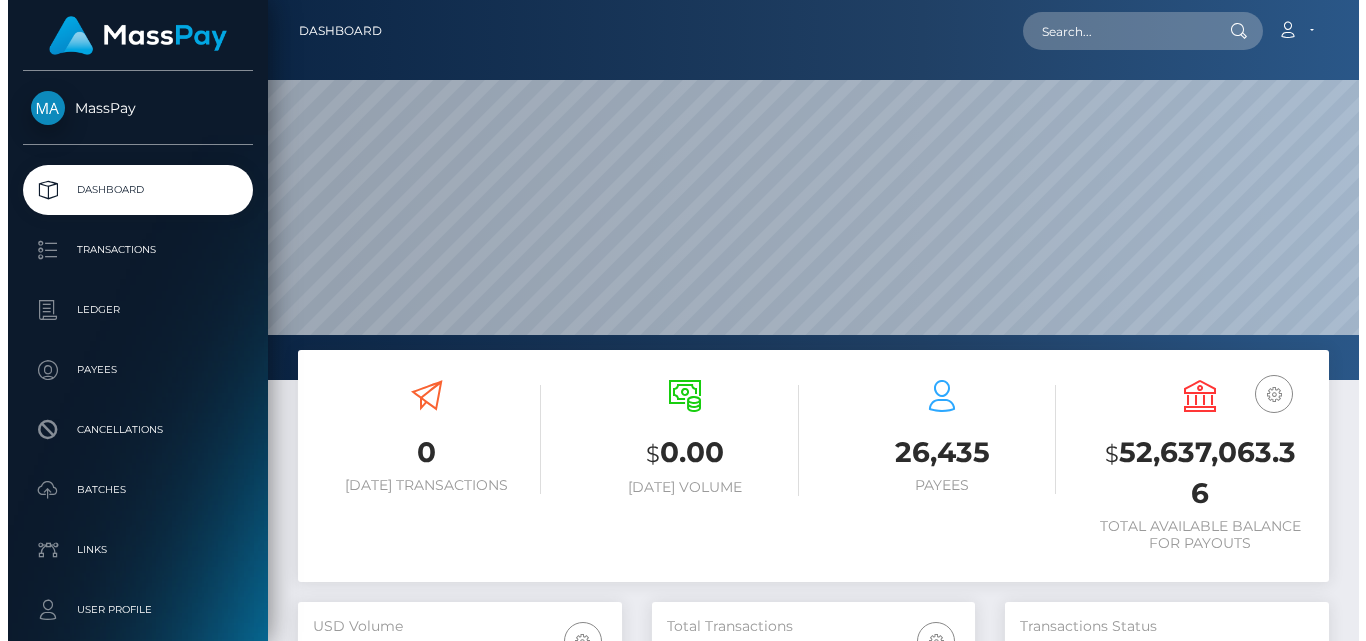 scroll, scrollTop: 0, scrollLeft: 0, axis: both 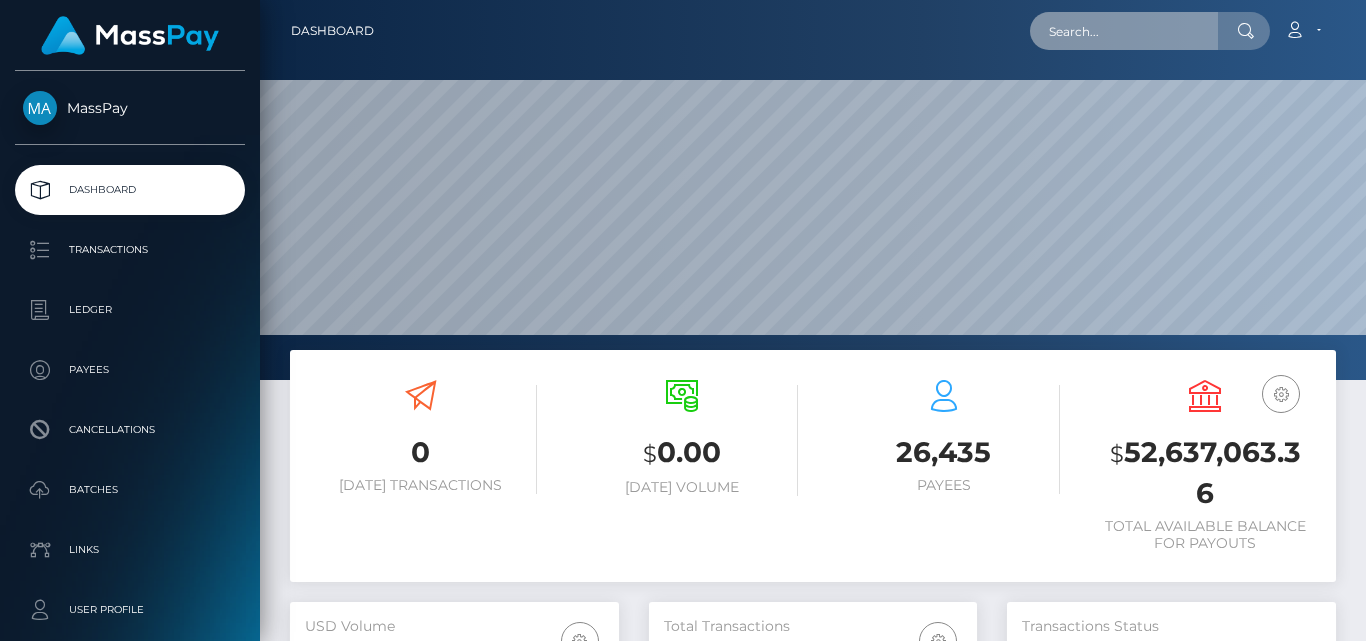 click at bounding box center [1124, 31] 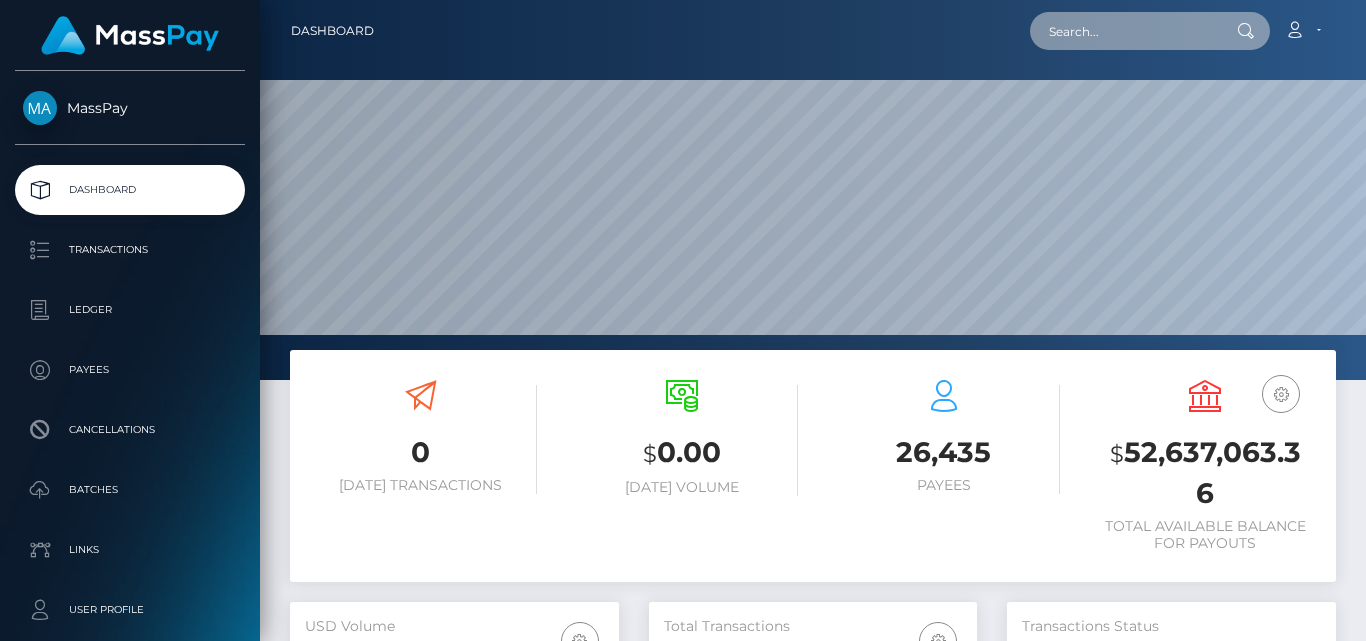 paste on "georgebush10201@gmail.com" 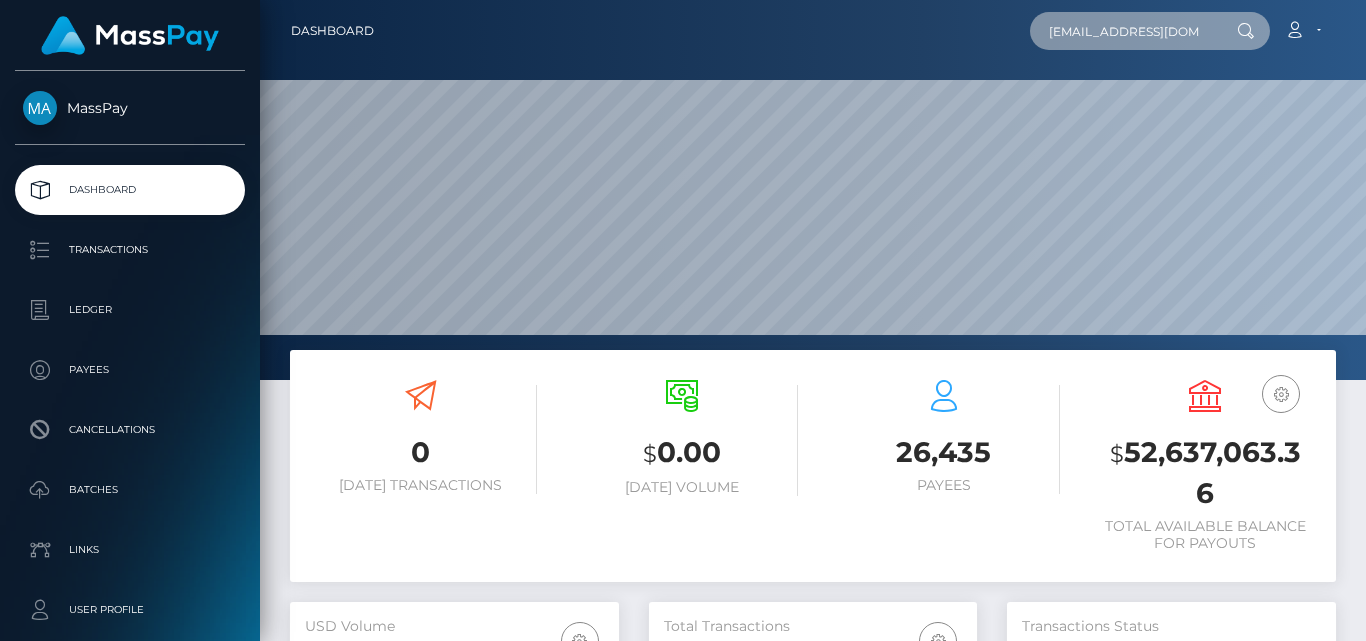 scroll, scrollTop: 0, scrollLeft: 33, axis: horizontal 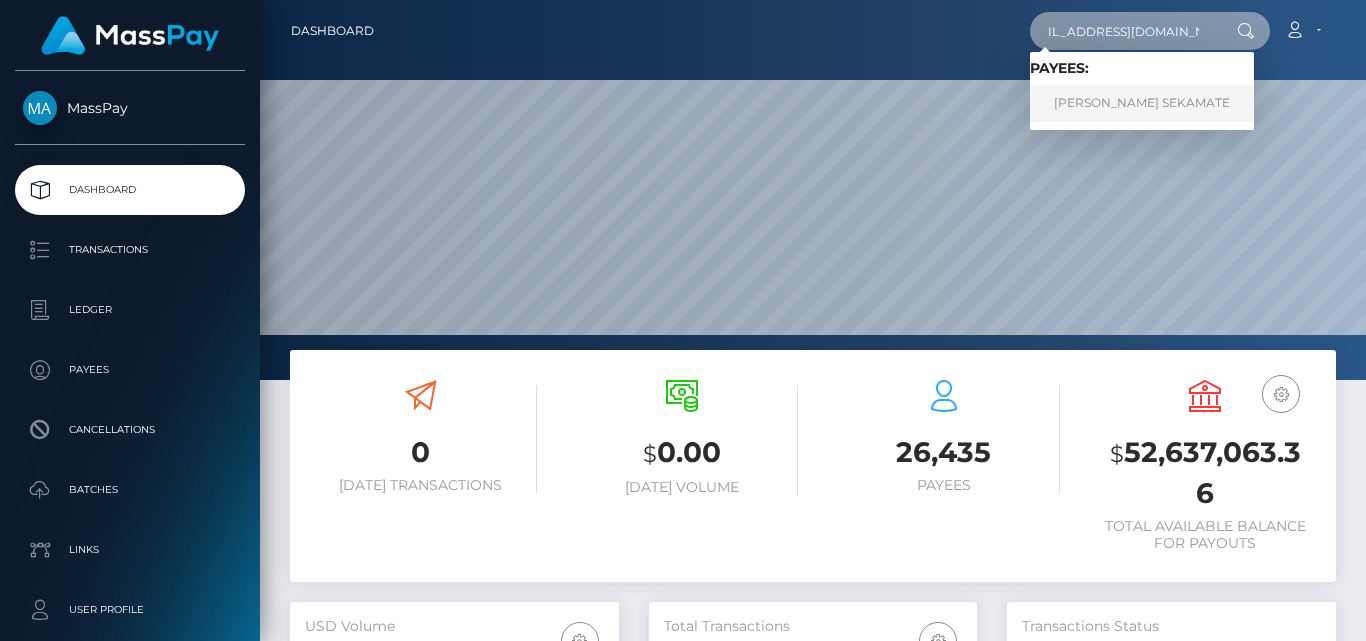 type on "georgebush10201@gmail.com" 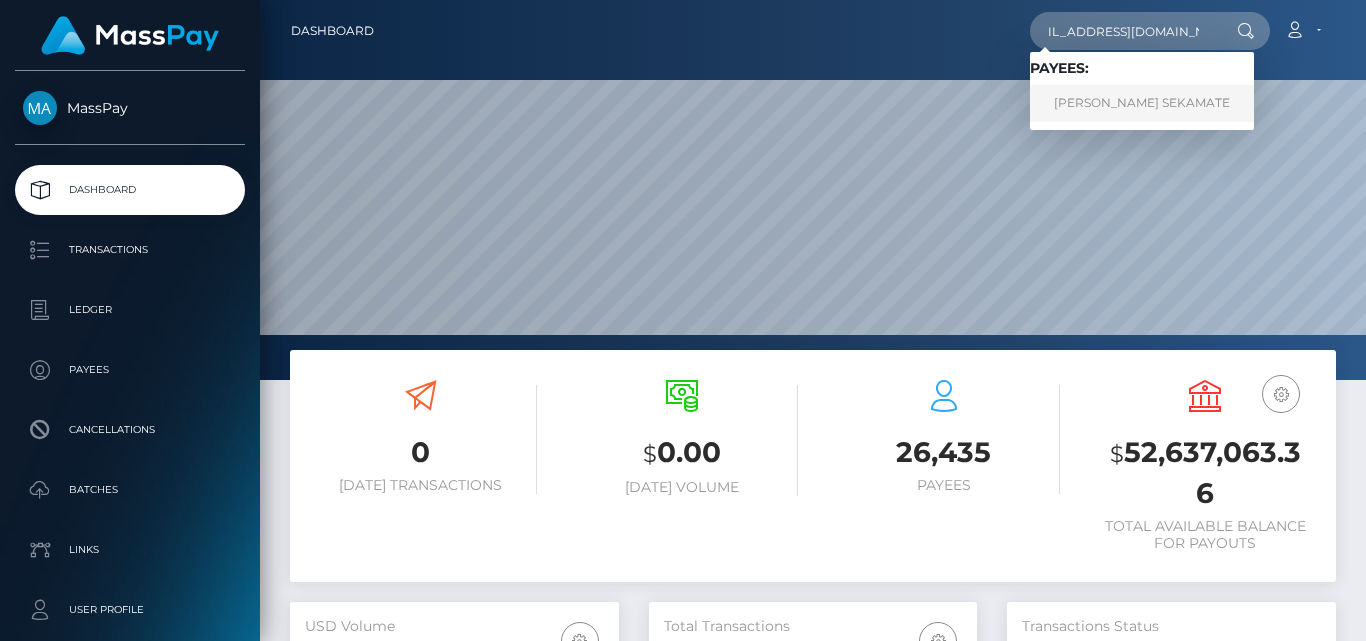 scroll, scrollTop: 0, scrollLeft: 0, axis: both 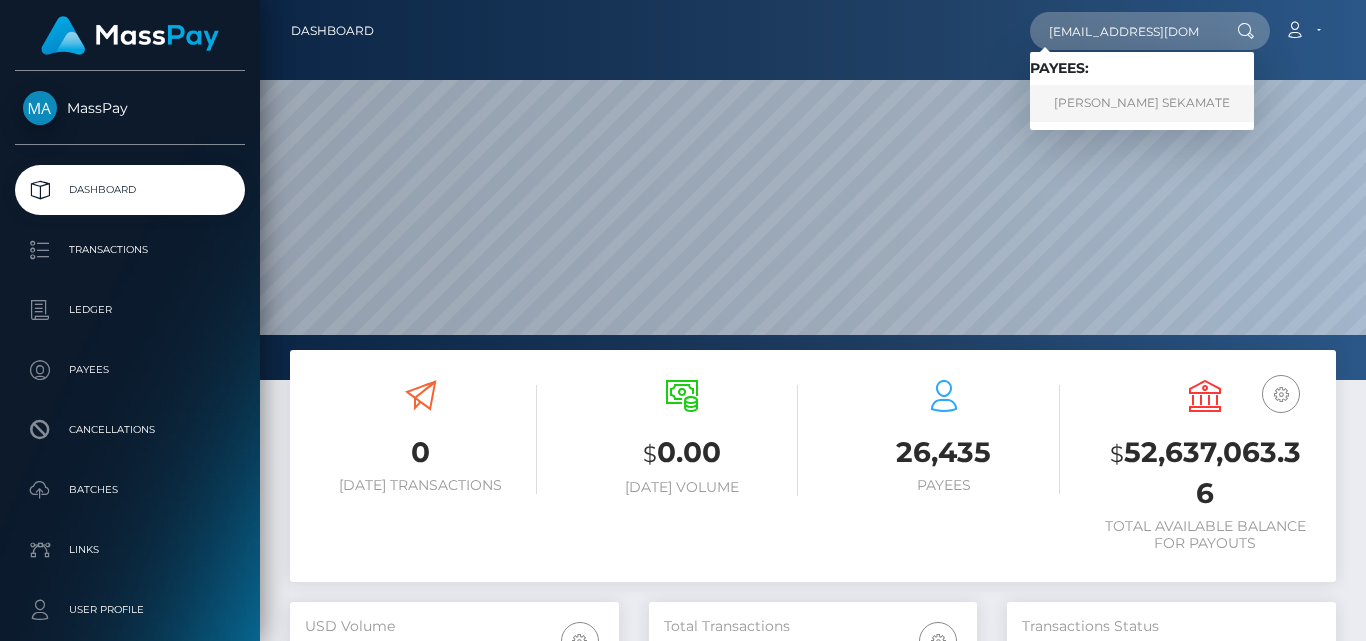 click on "JEREMIAH ENOCH SEKAMATE" at bounding box center (1142, 103) 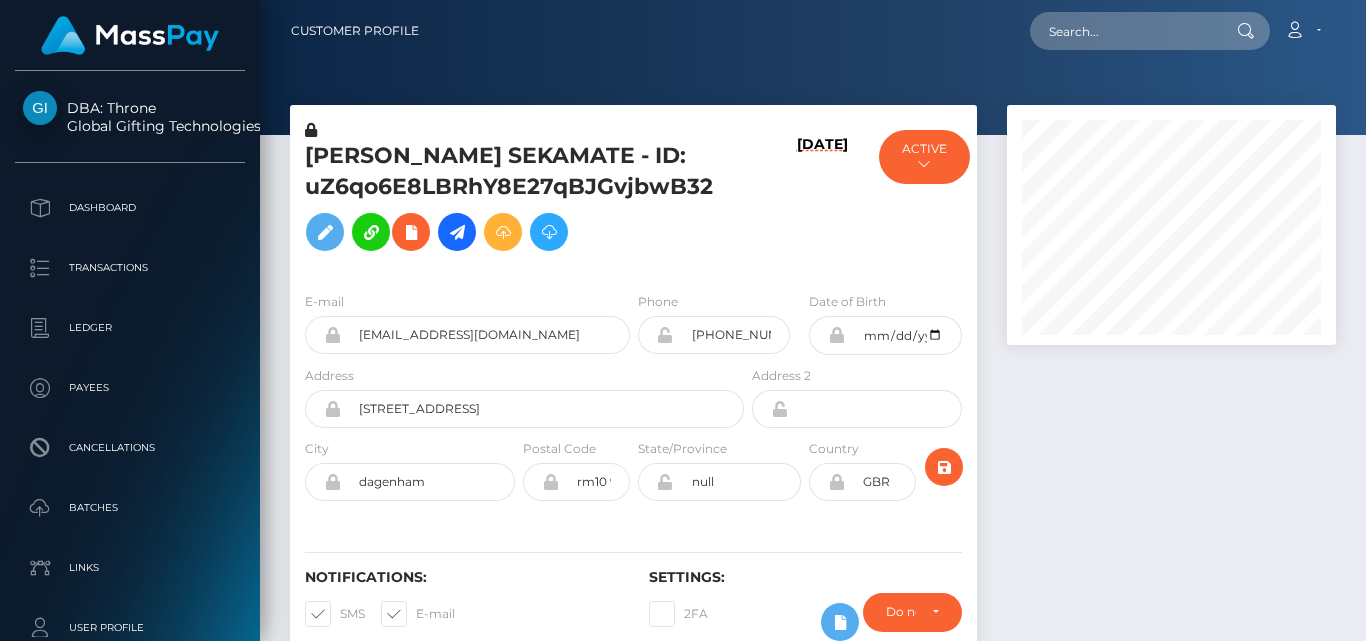 scroll, scrollTop: 0, scrollLeft: 0, axis: both 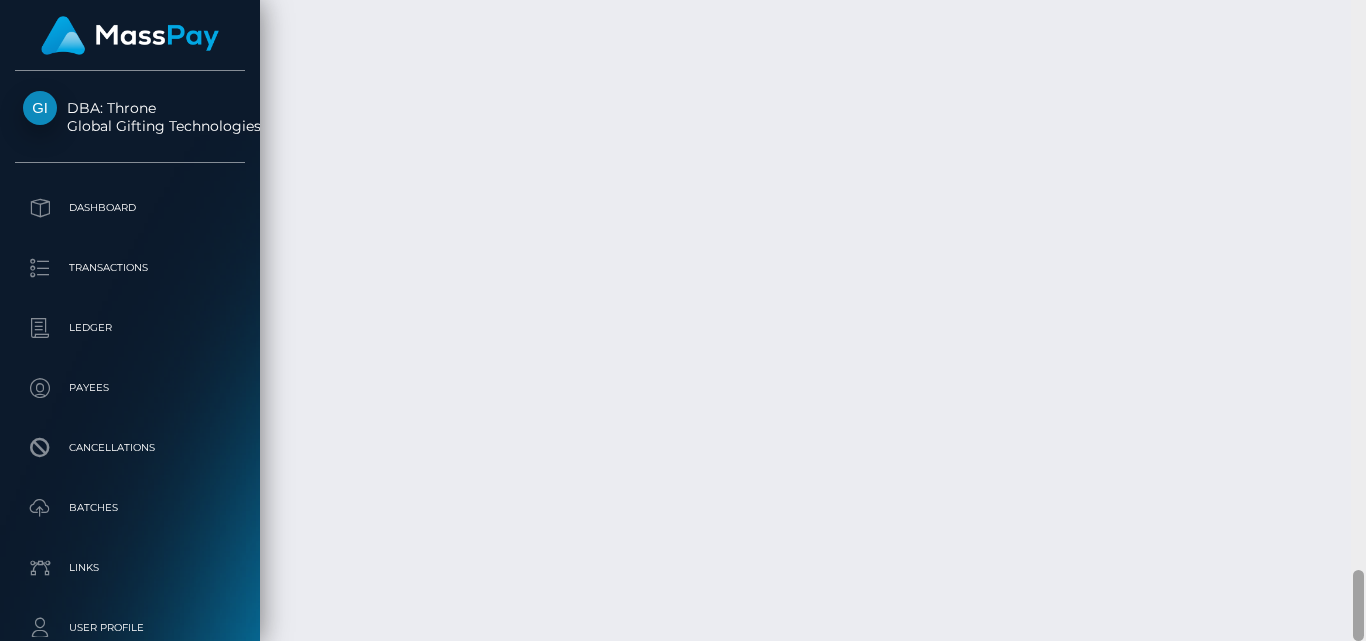 drag, startPoint x: 1359, startPoint y: 93, endPoint x: 1365, endPoint y: 620, distance: 527.0342 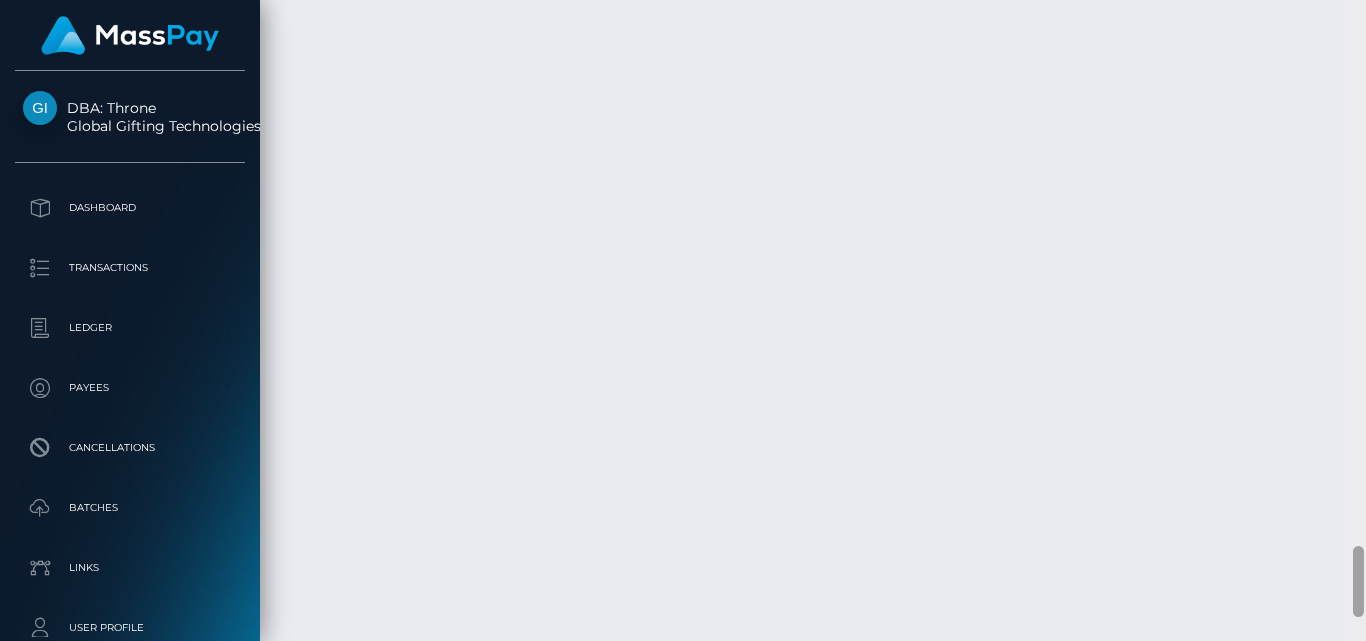scroll, scrollTop: 4874, scrollLeft: 0, axis: vertical 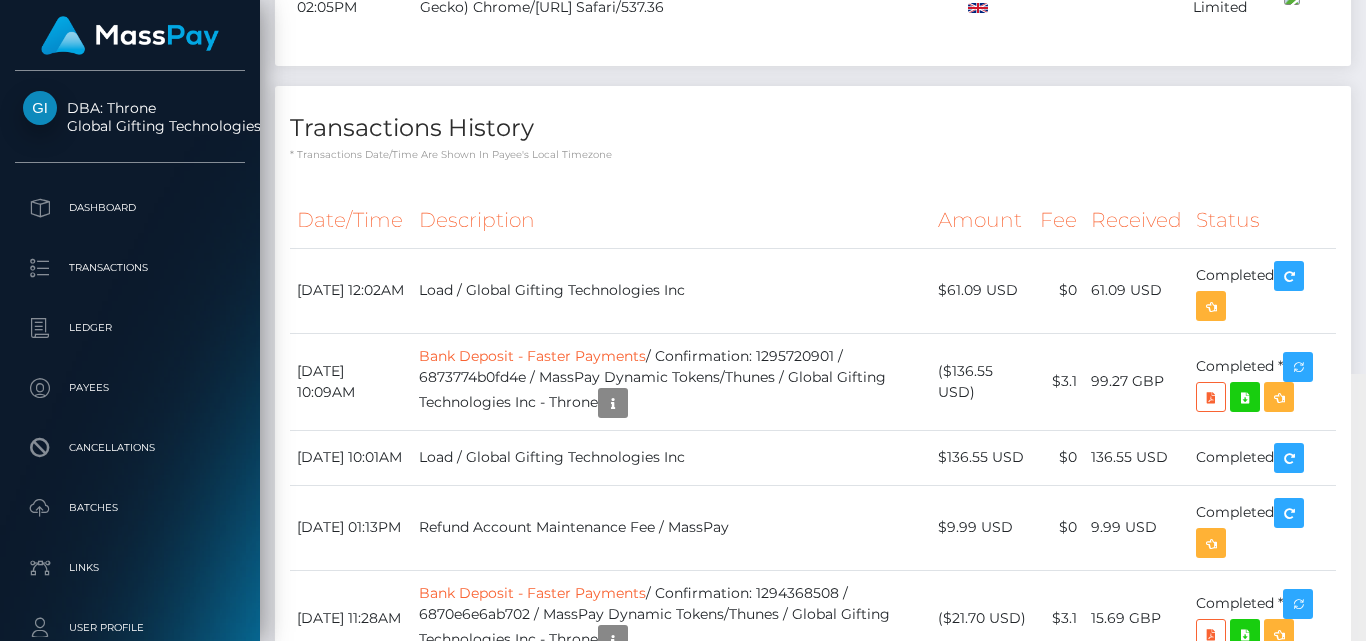 drag, startPoint x: 1358, startPoint y: 600, endPoint x: 1294, endPoint y: 373, distance: 235.84953 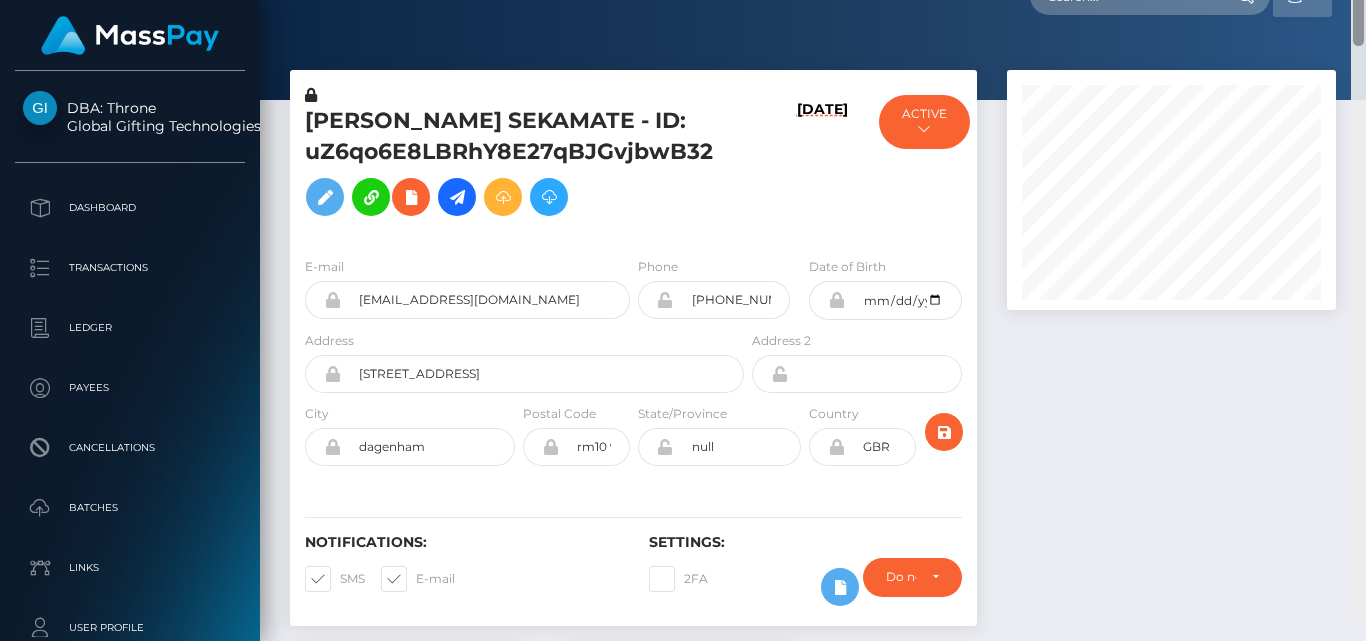 scroll, scrollTop: 0, scrollLeft: 0, axis: both 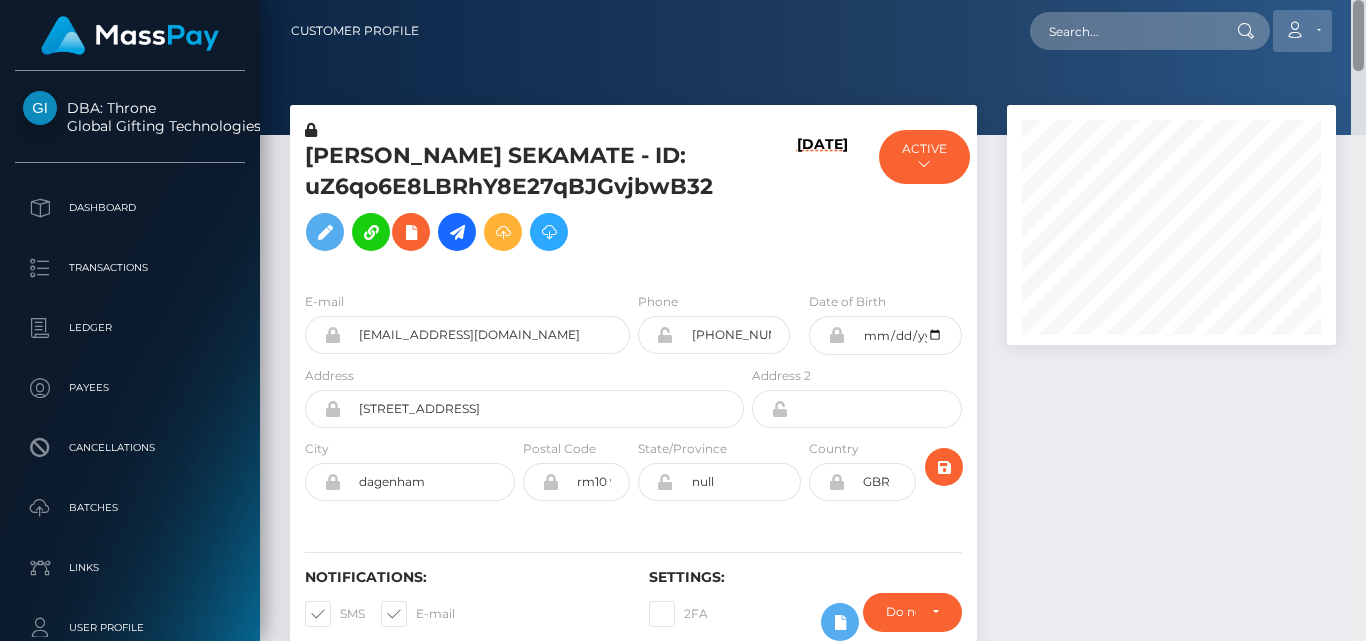 drag, startPoint x: 1359, startPoint y: 391, endPoint x: 1281, endPoint y: 13, distance: 385.9637 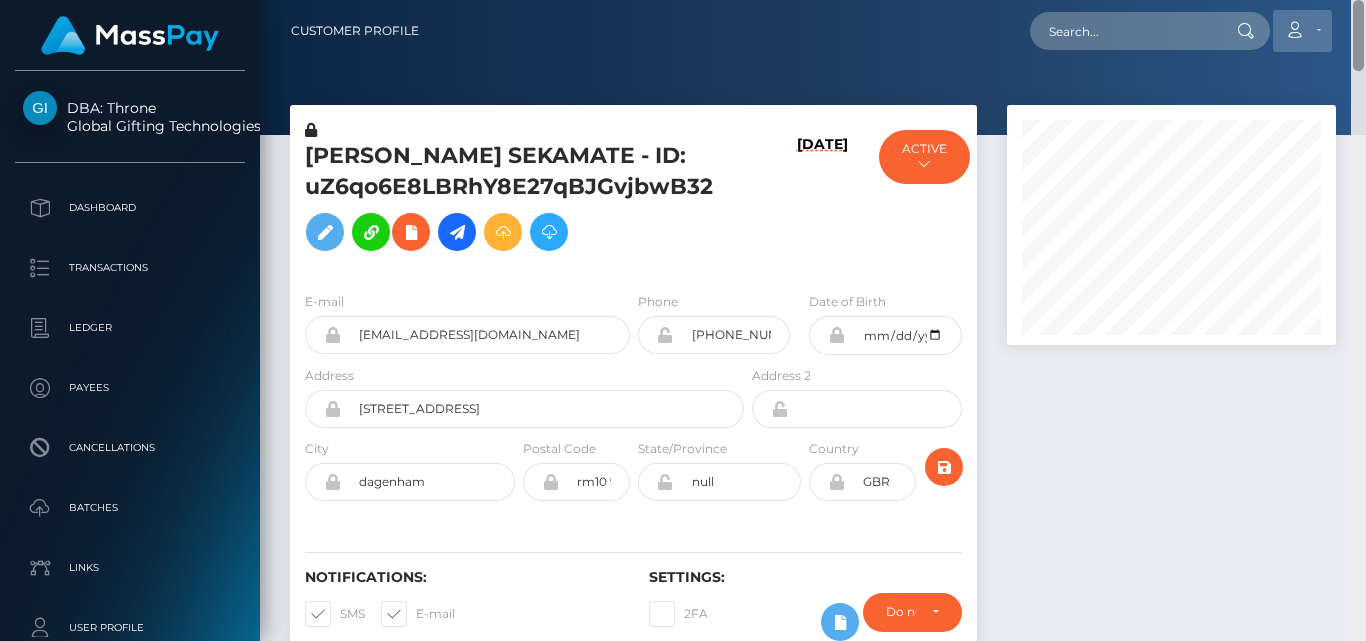 click on "Customer Profile
Loading...
Loading..." at bounding box center (813, 320) 